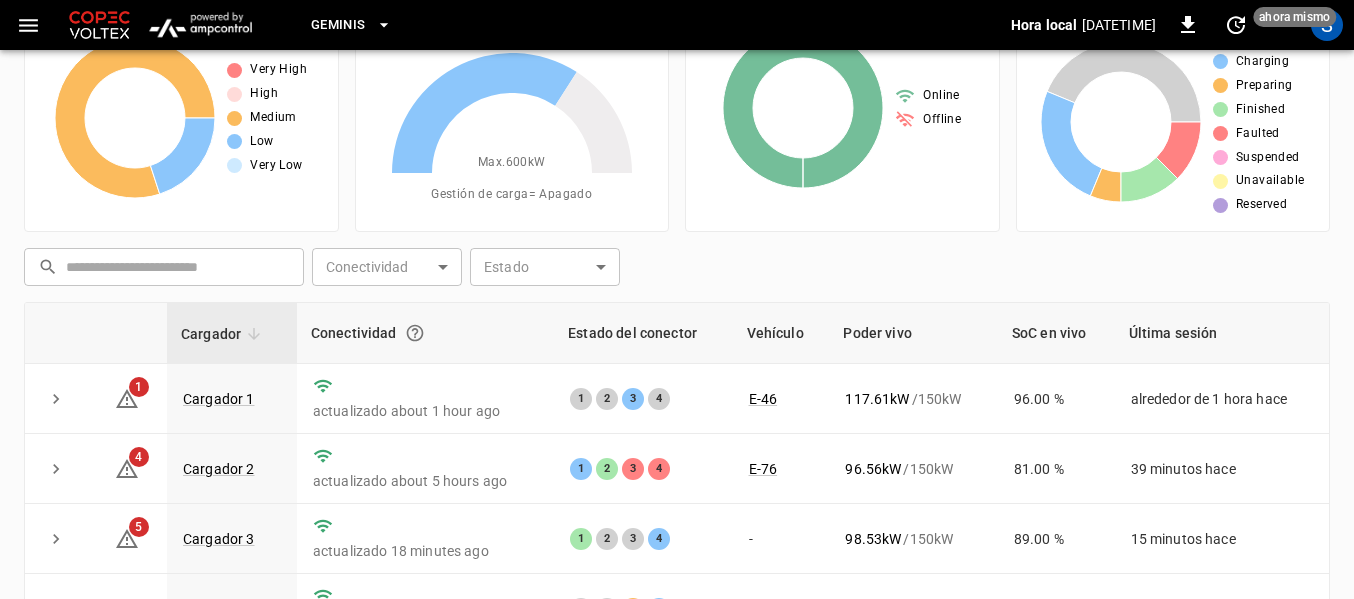 scroll, scrollTop: 0, scrollLeft: 0, axis: both 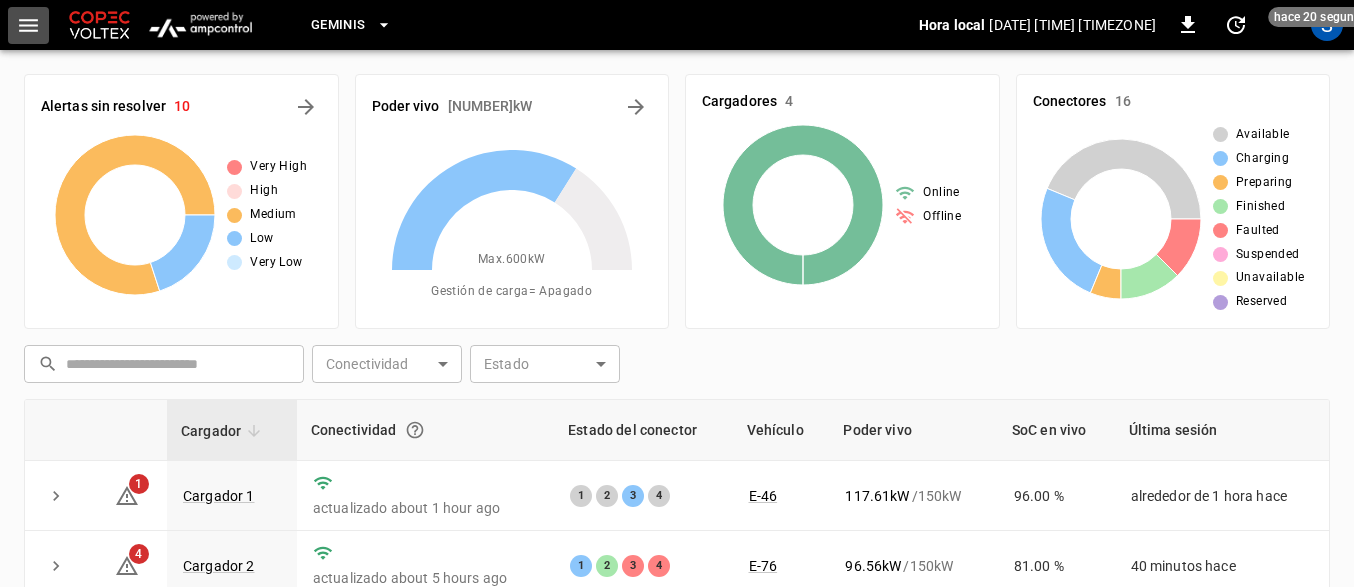 click at bounding box center (28, 25) 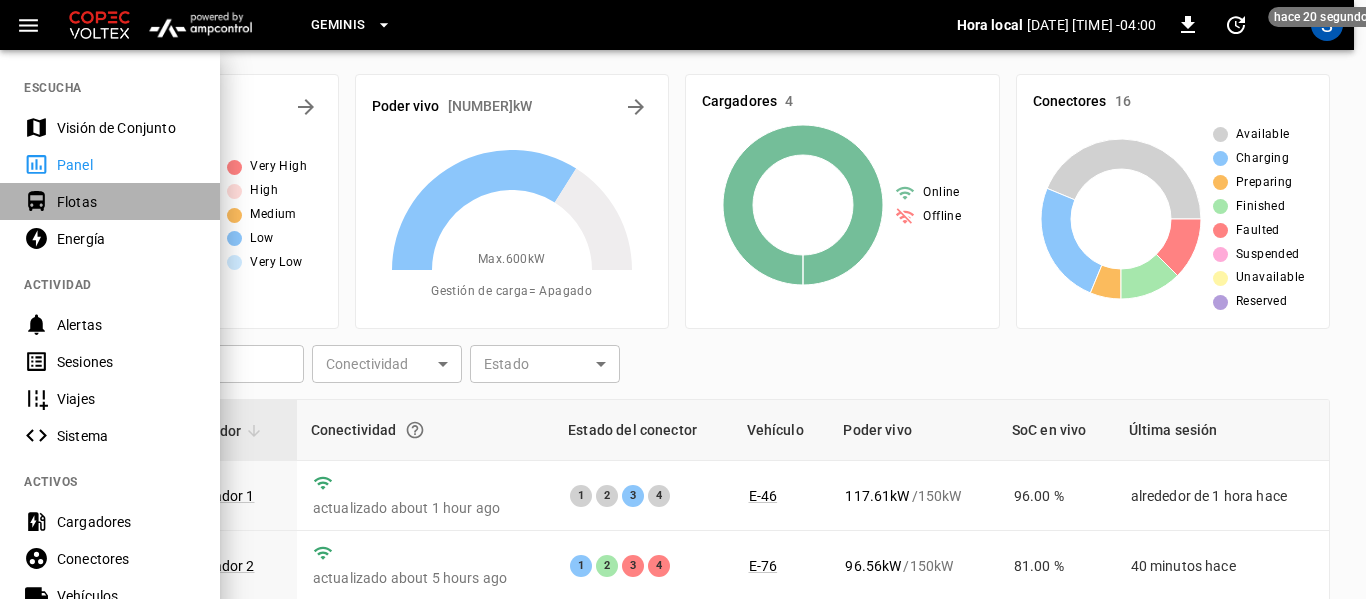 click on "Flotas" at bounding box center (126, 202) 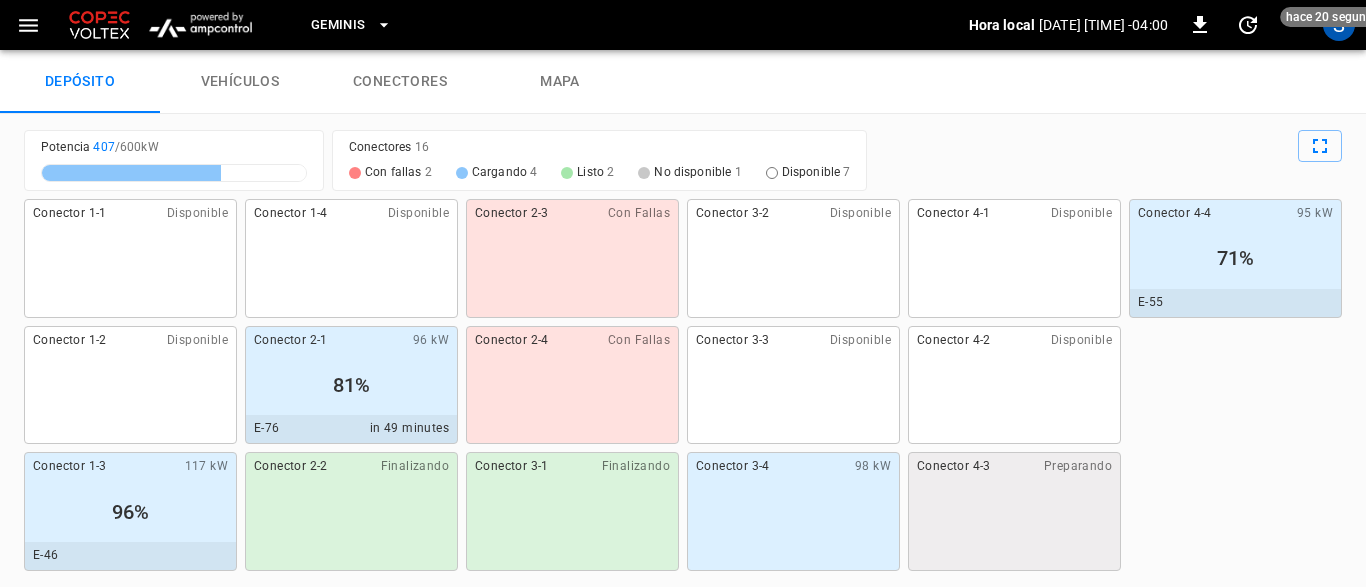 click on "vehículos" at bounding box center (240, 82) 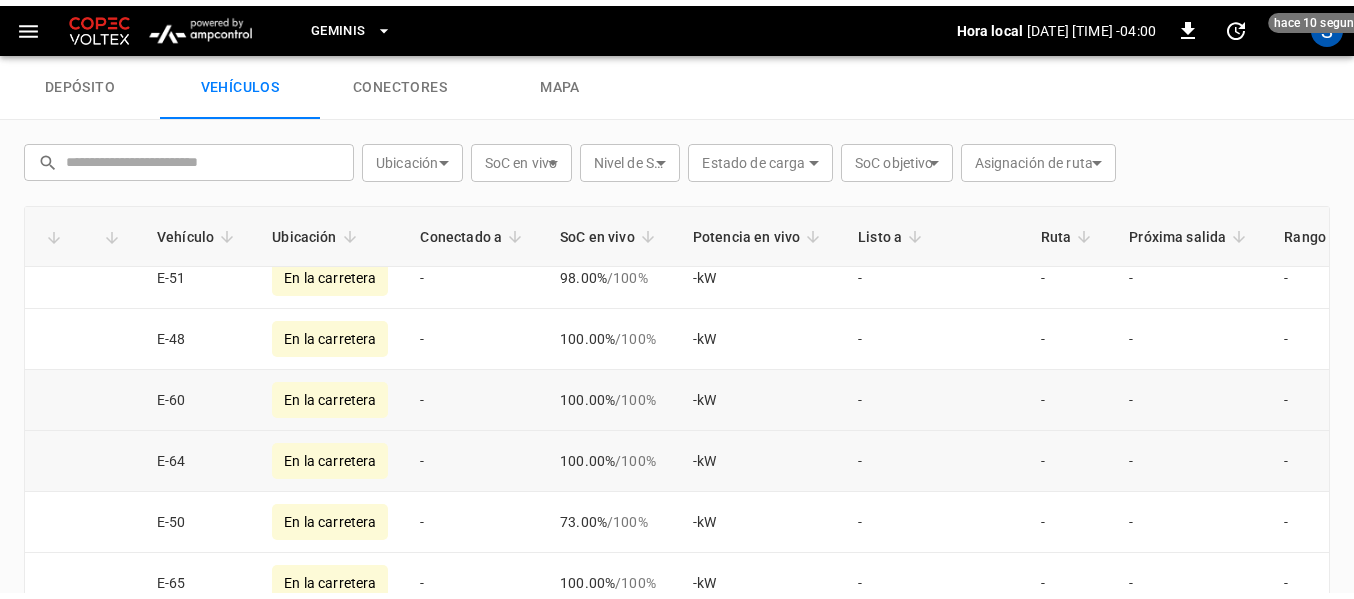 scroll, scrollTop: 500, scrollLeft: 0, axis: vertical 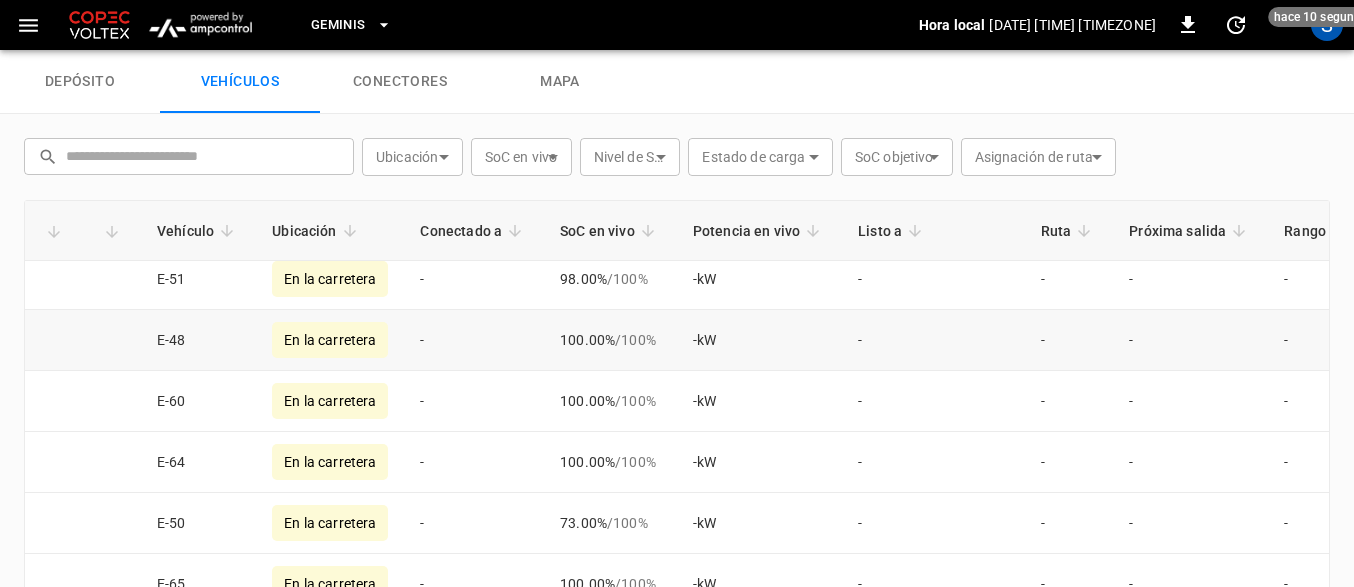 click on "E-48" at bounding box center (198, 340) 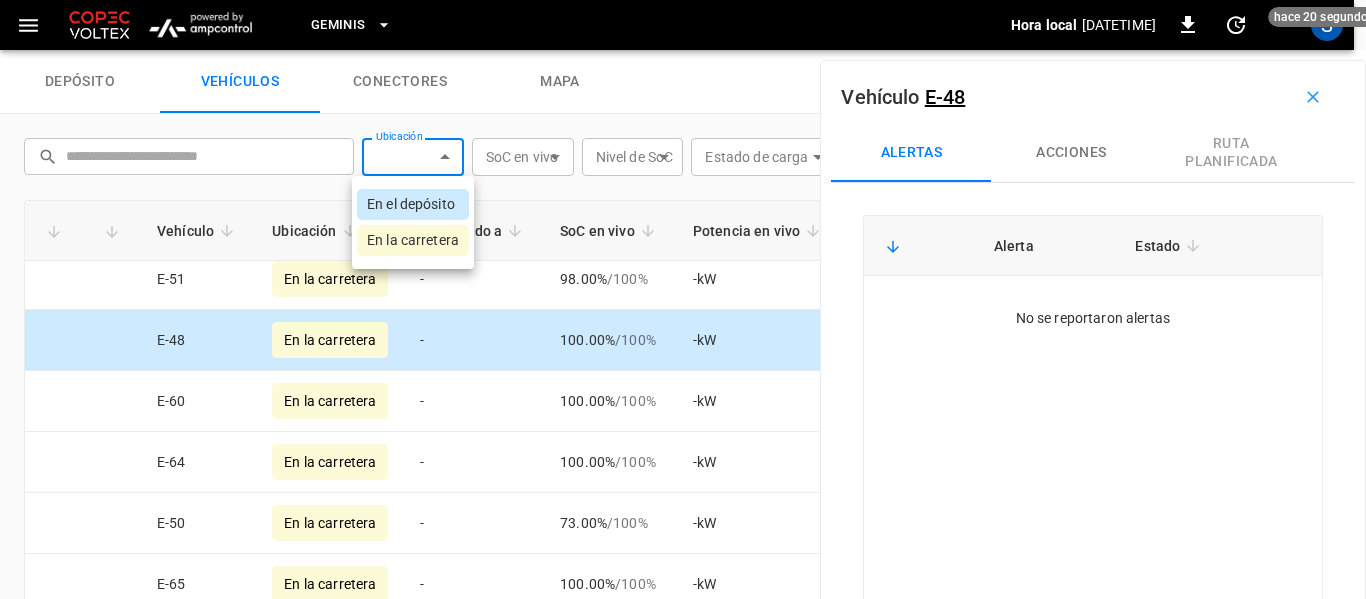 click on "[DATE] [TIME] -04:00" at bounding box center (683, 25) 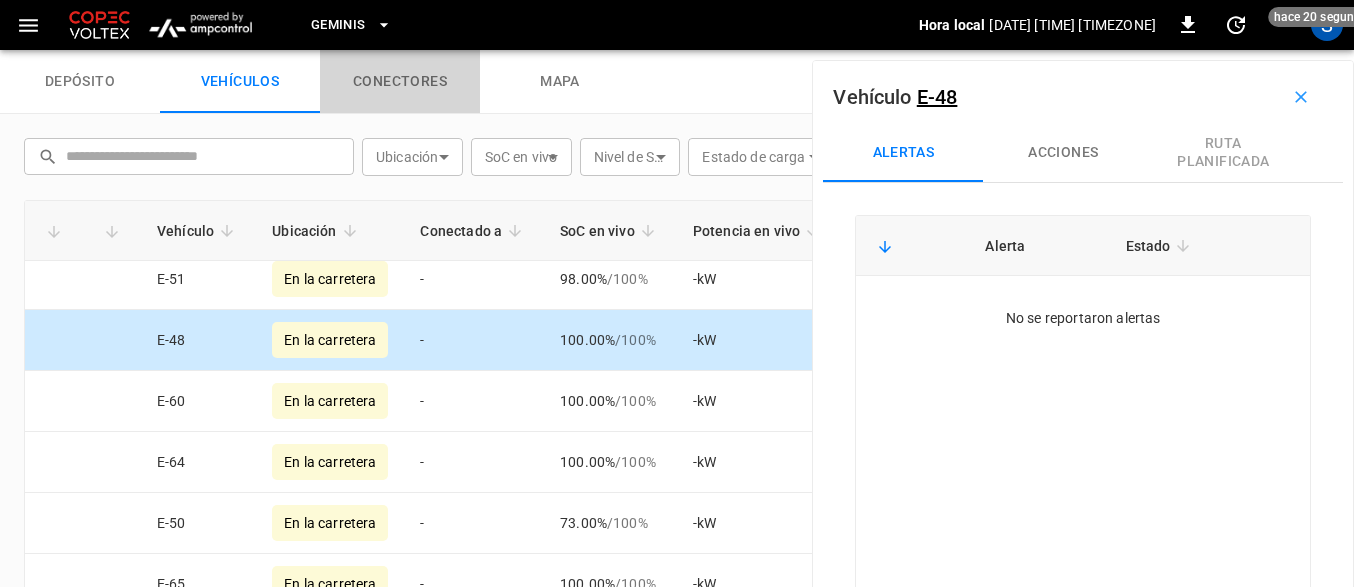 click on "conectores" at bounding box center (400, 82) 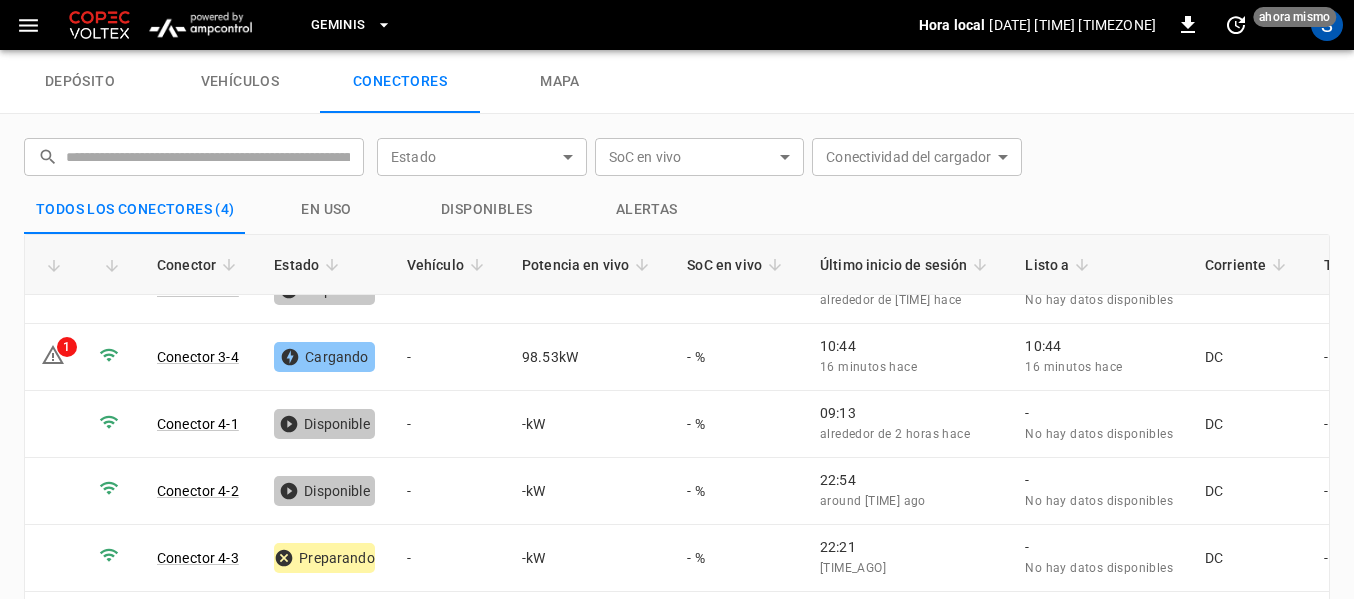 scroll, scrollTop: 710, scrollLeft: 0, axis: vertical 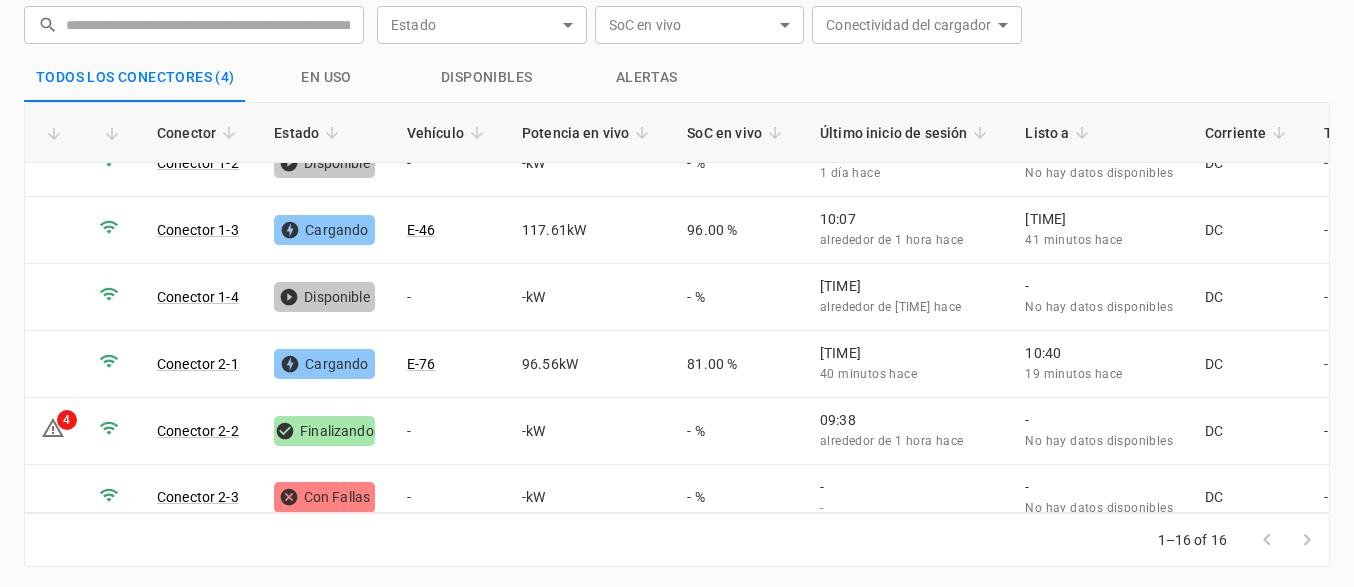 click on "Todos los conectores (4)" at bounding box center [135, 78] 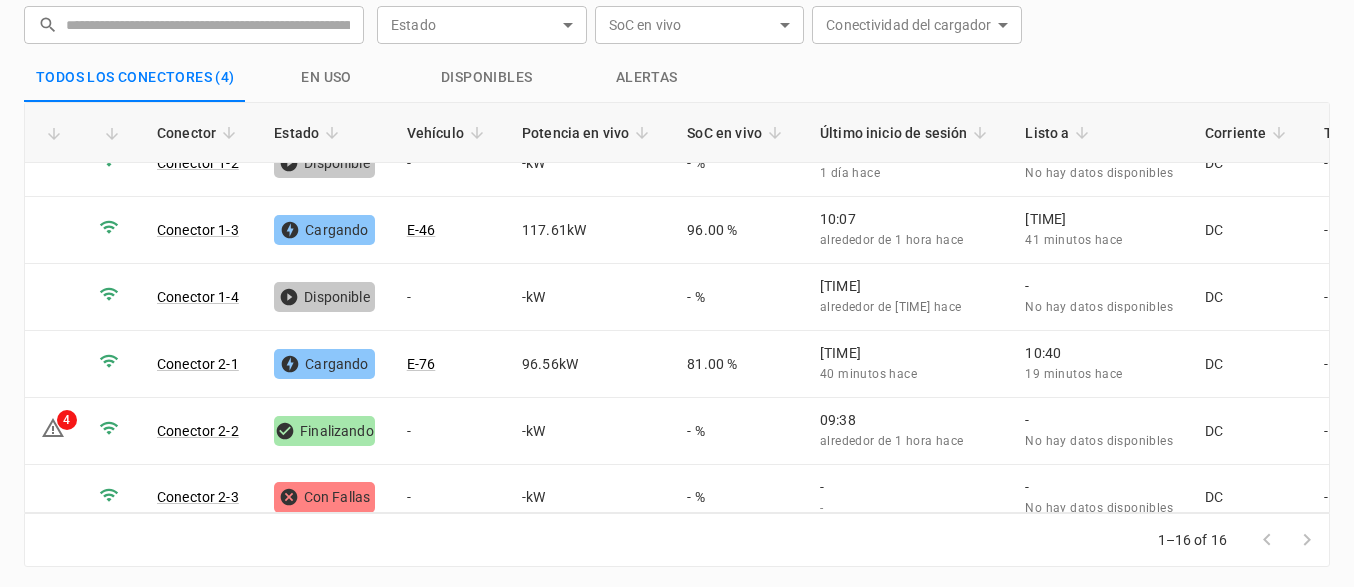scroll, scrollTop: 0, scrollLeft: 0, axis: both 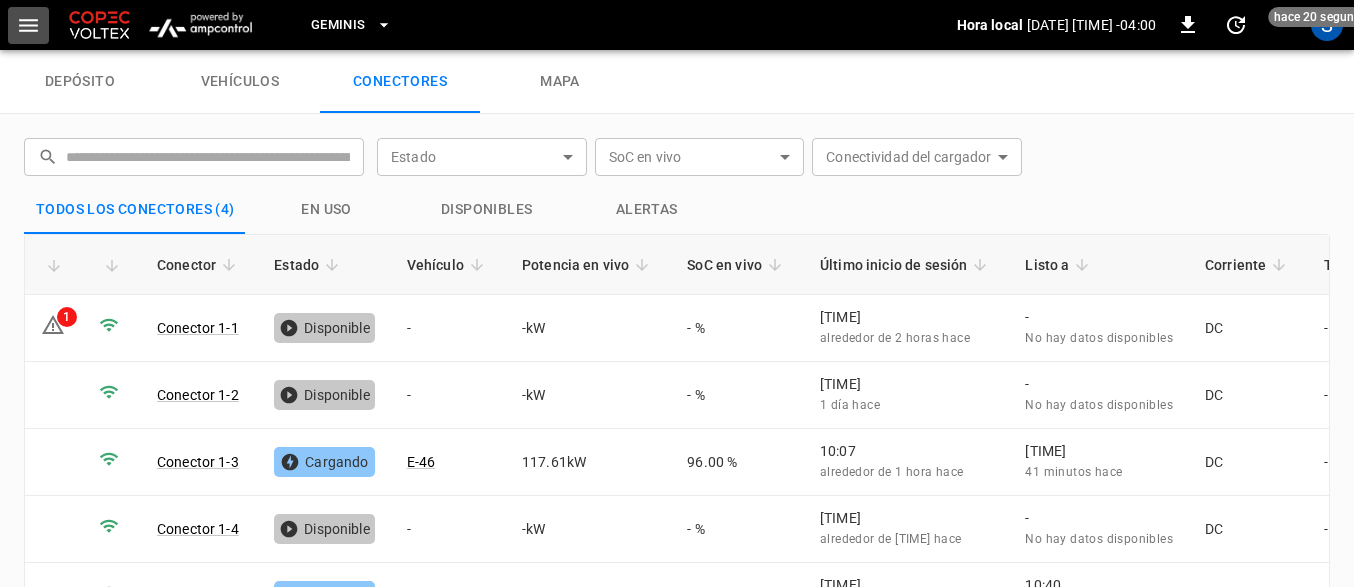 click 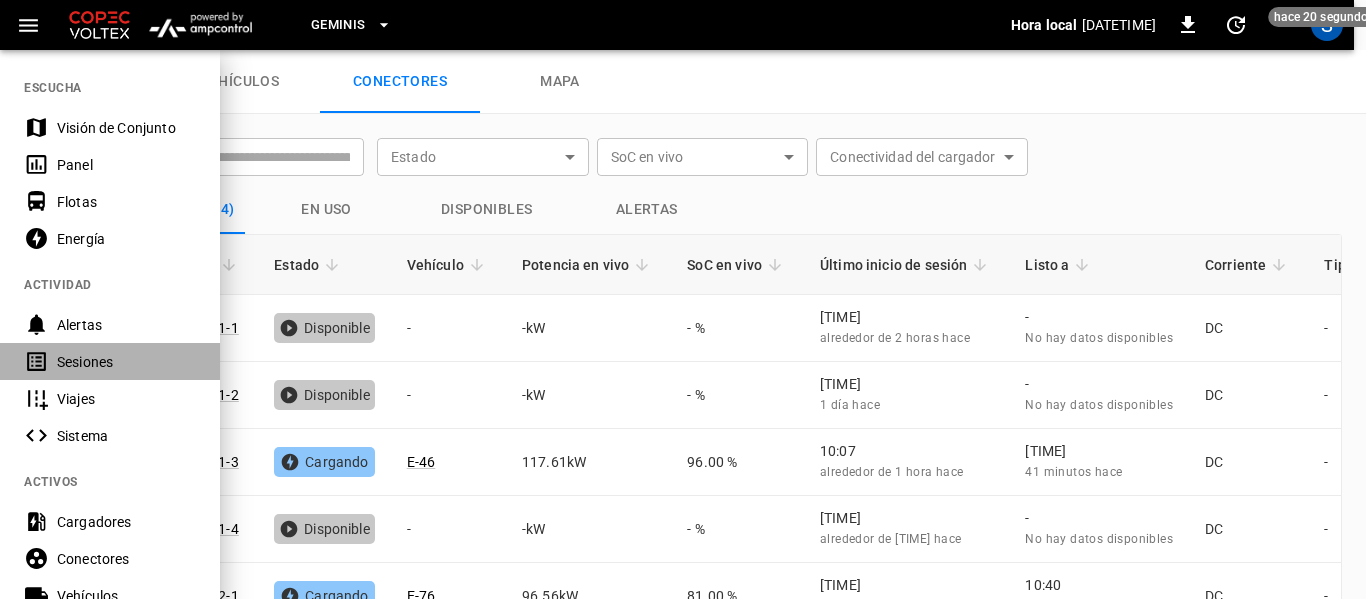 click on "Sesiones" at bounding box center (126, 362) 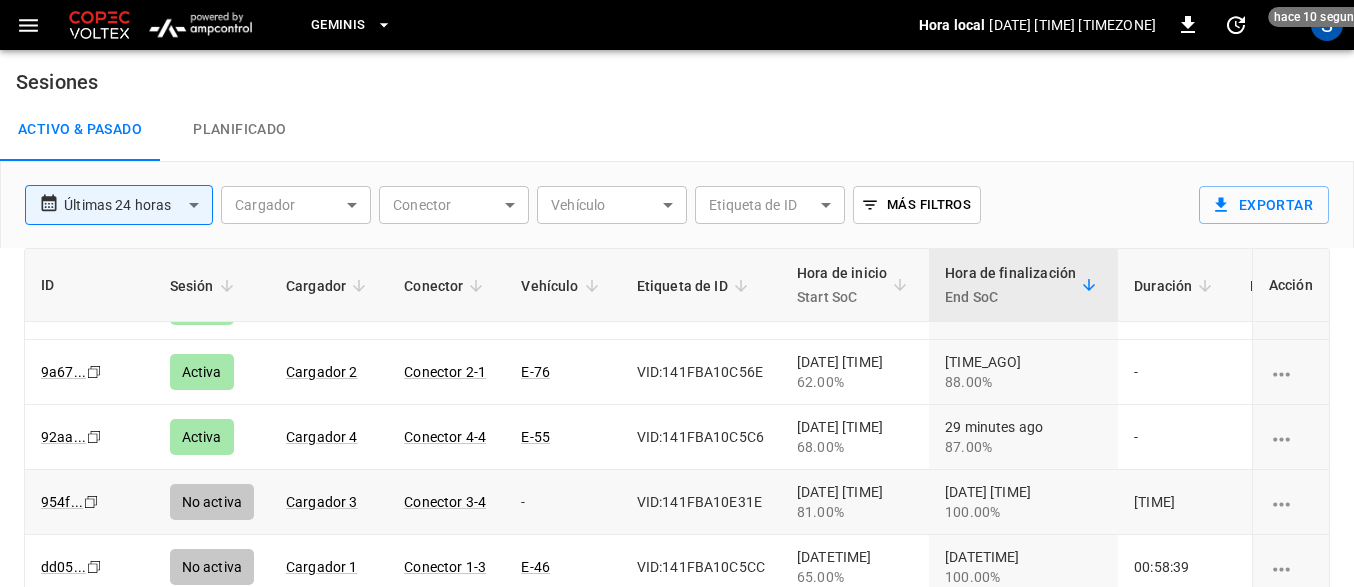 scroll, scrollTop: 0, scrollLeft: 0, axis: both 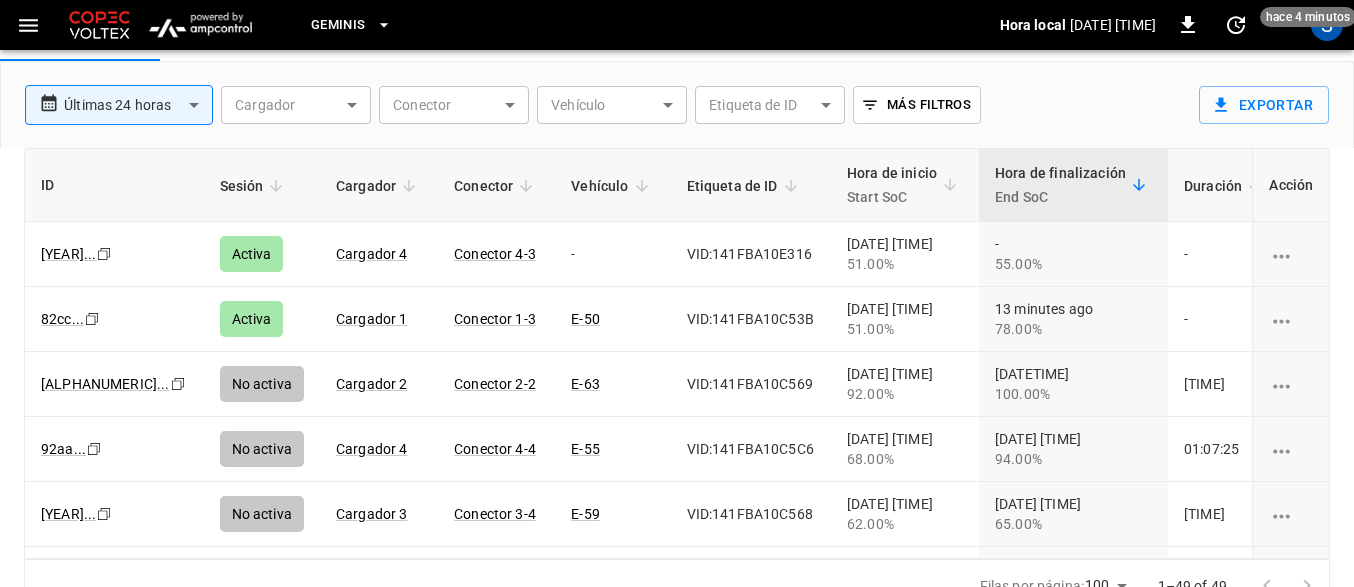 click on "Conector" at bounding box center [496, 186] 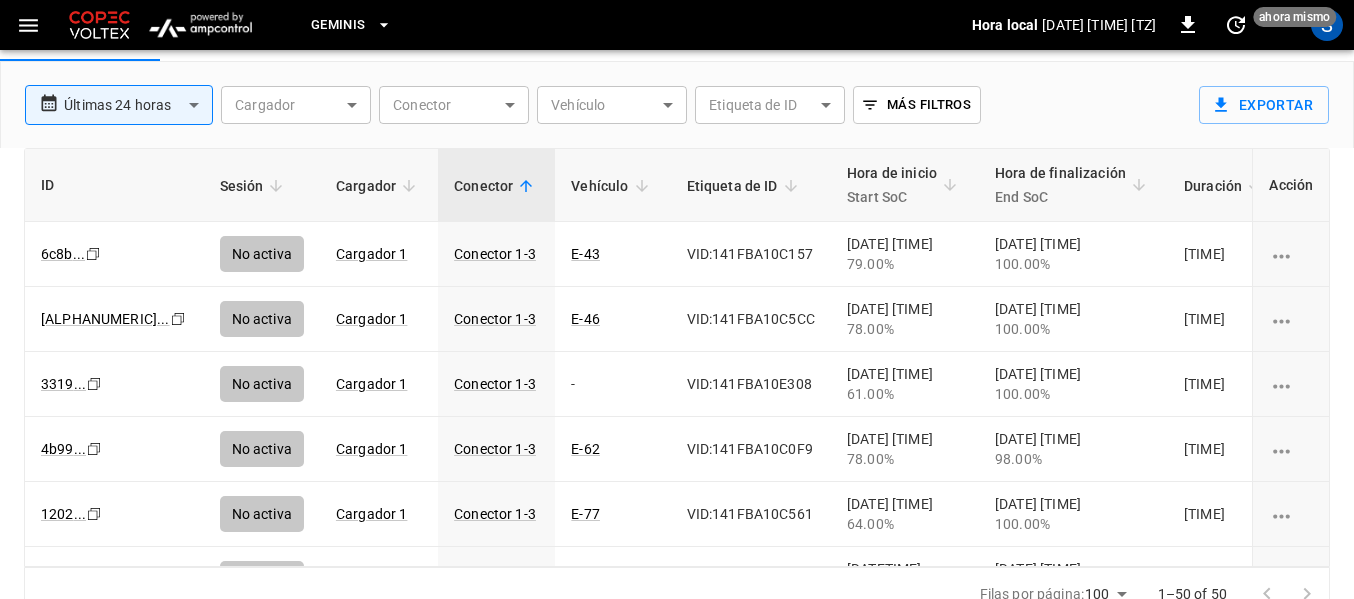 click 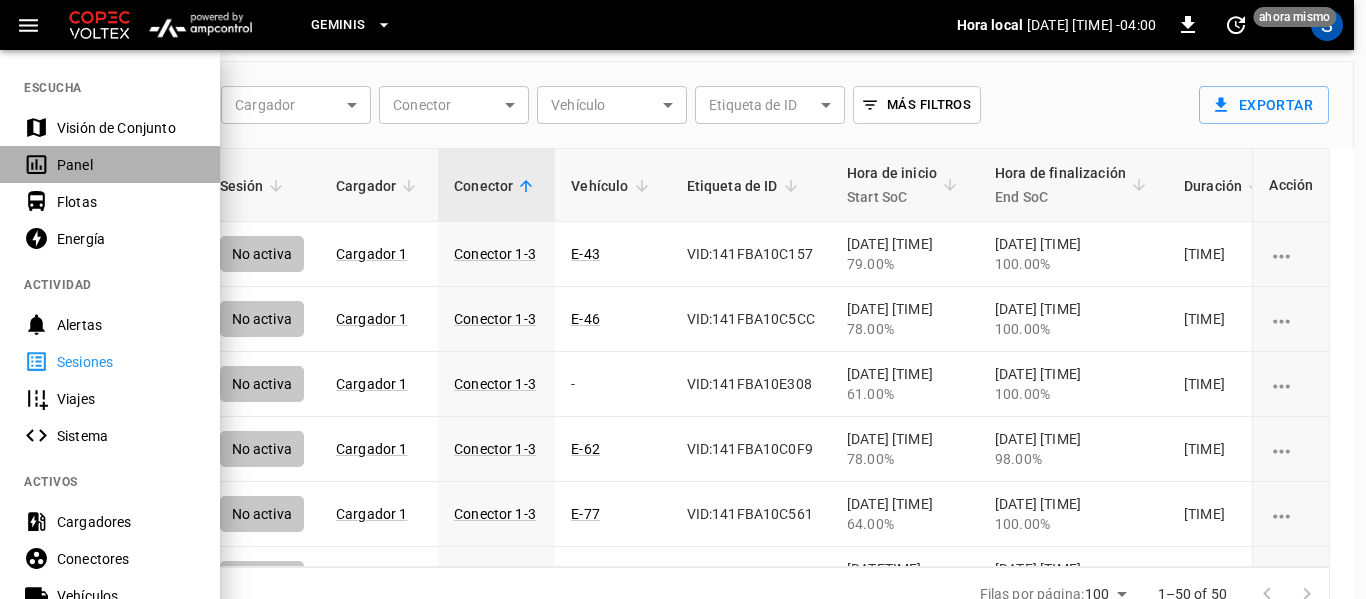 click on "Panel" at bounding box center (126, 165) 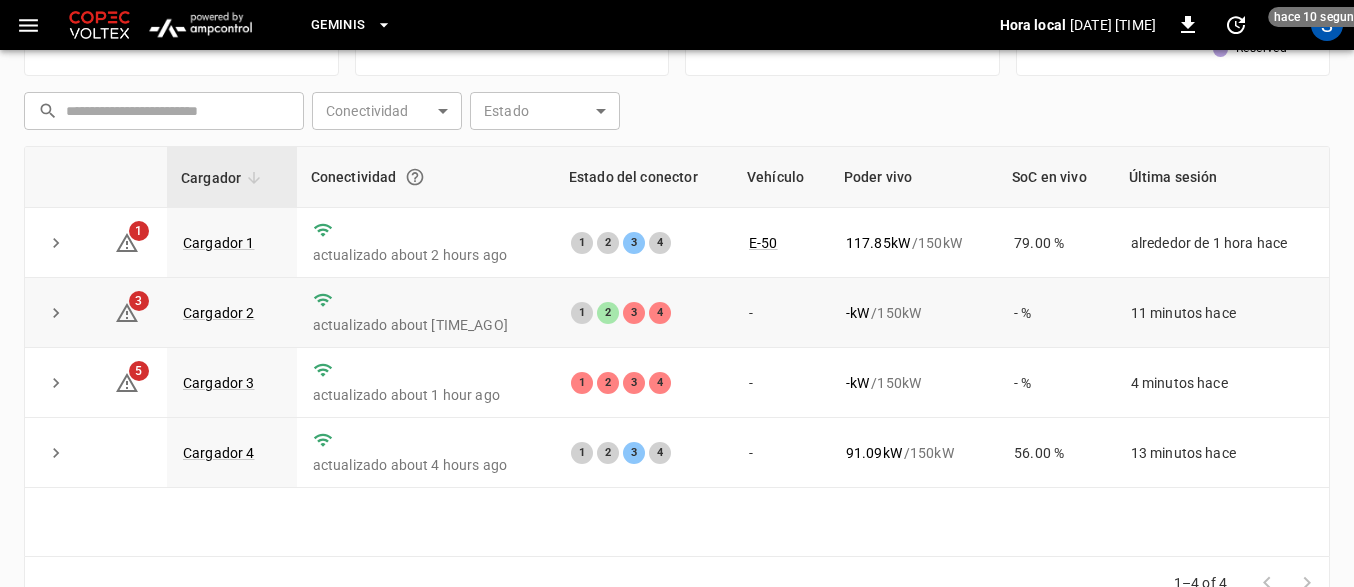 scroll, scrollTop: 300, scrollLeft: 0, axis: vertical 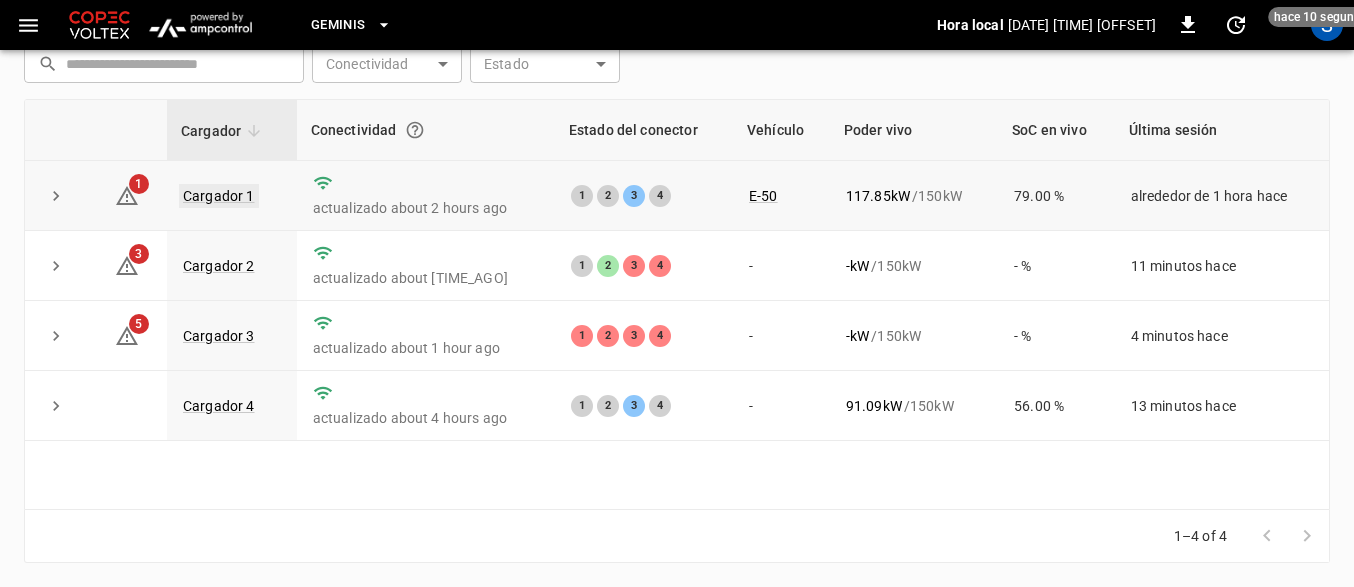 click on "Cargador 1" at bounding box center (219, 196) 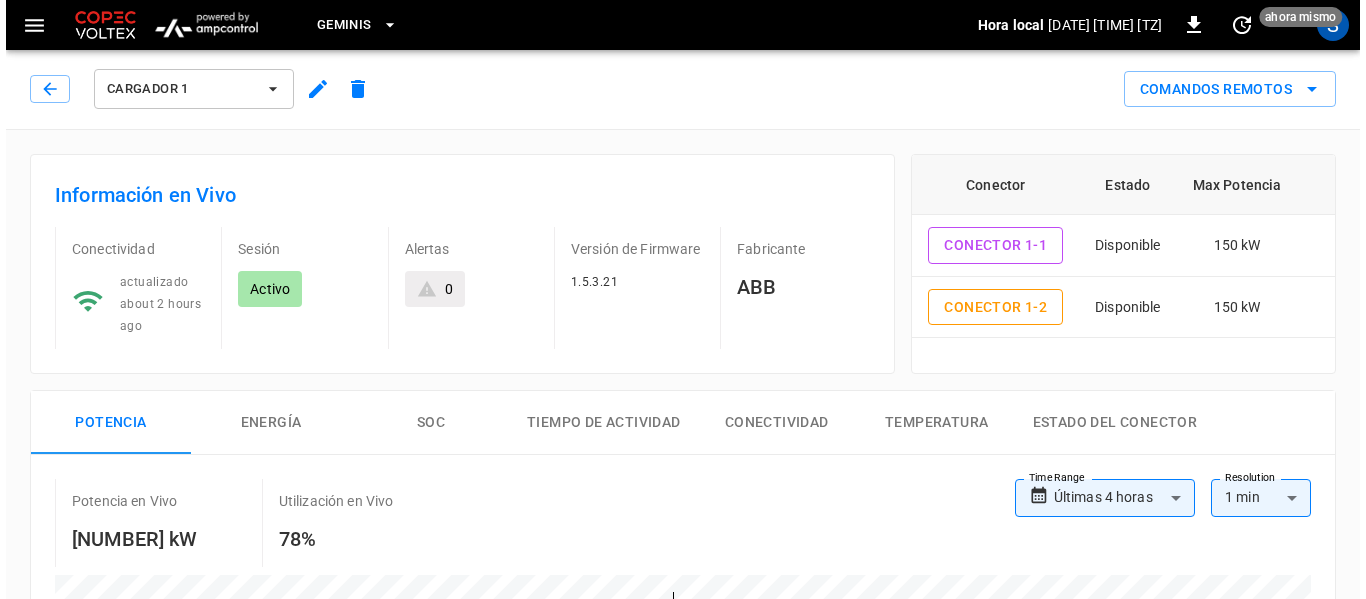 scroll, scrollTop: 0, scrollLeft: 0, axis: both 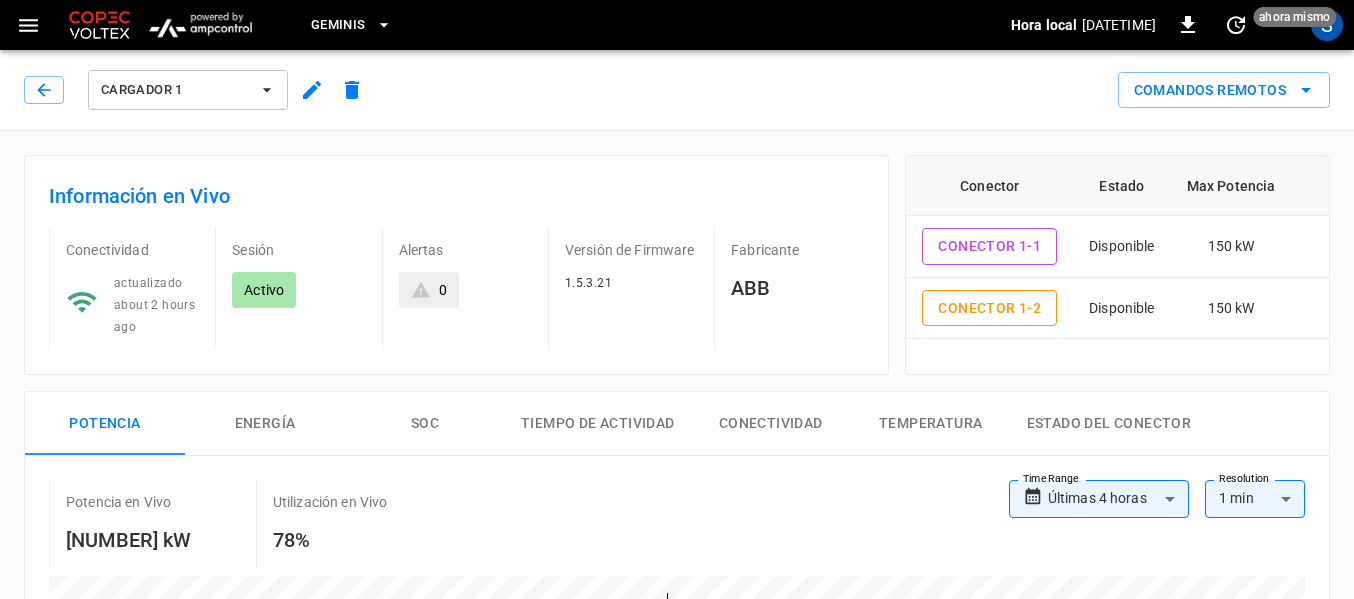click 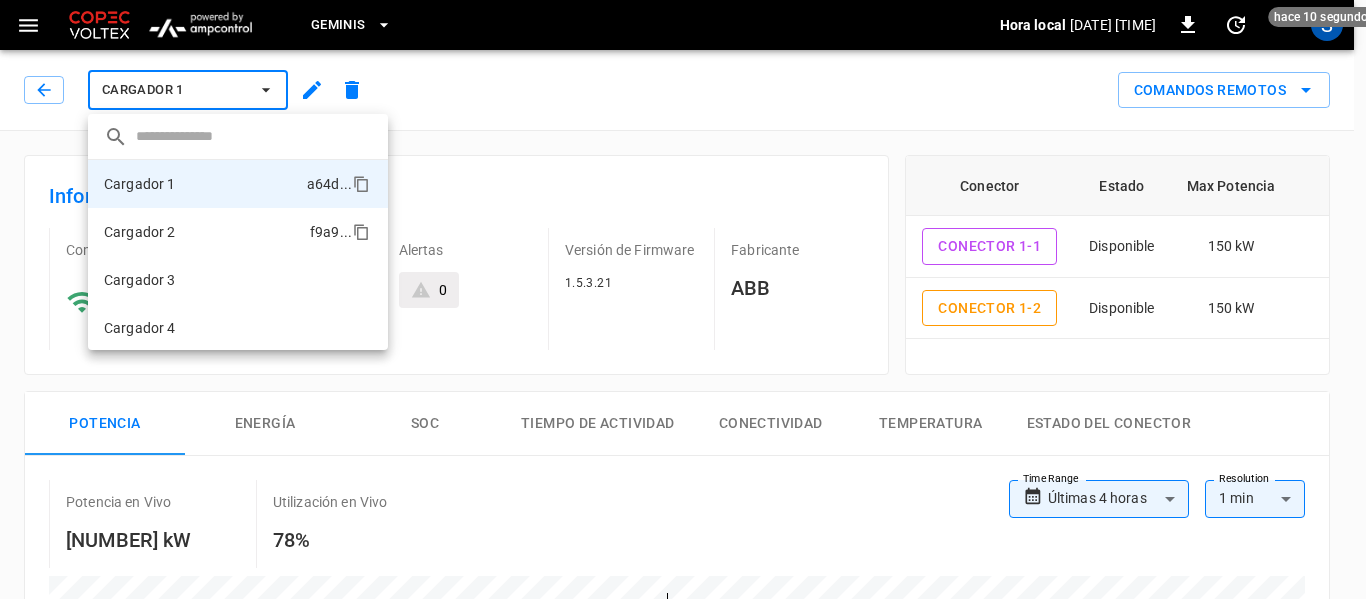click on "Cargador 2" at bounding box center (140, 232) 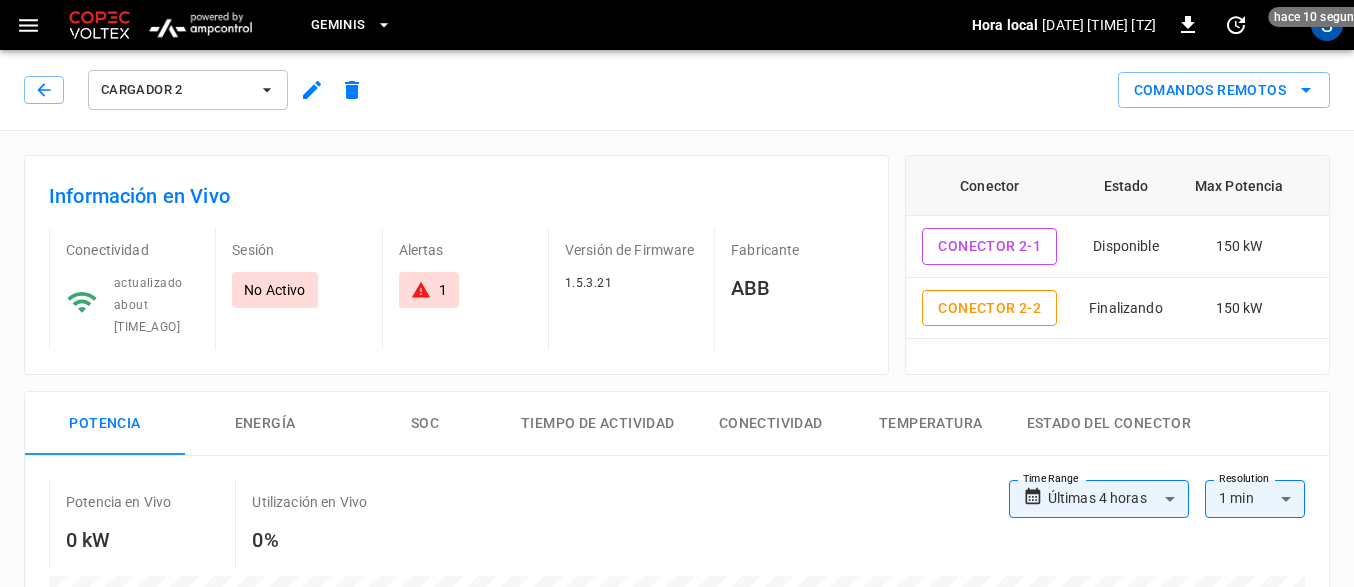 click 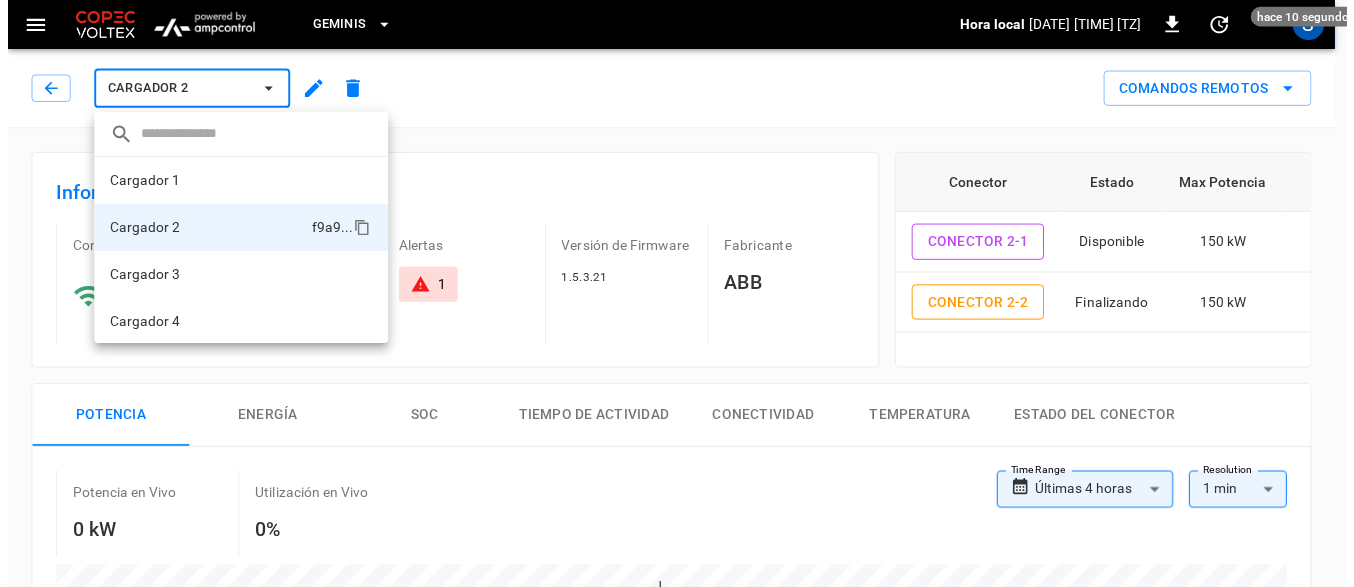 scroll, scrollTop: 2, scrollLeft: 0, axis: vertical 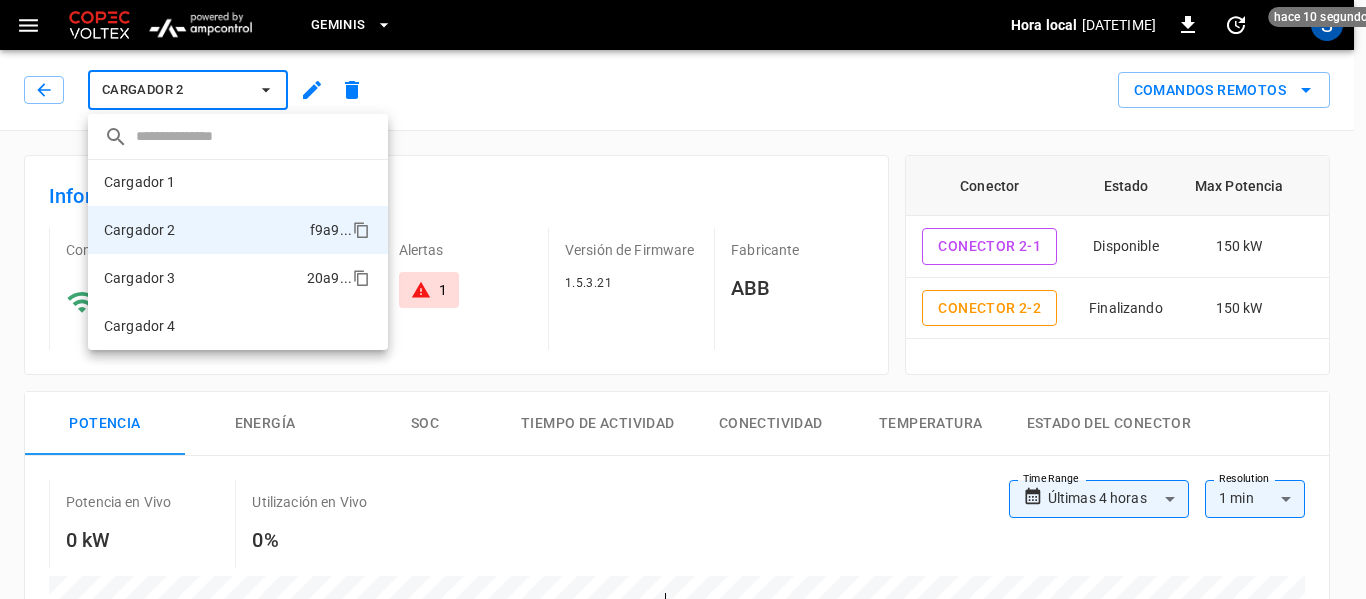 click on "Cargador 3 20a9 ..." at bounding box center [238, 278] 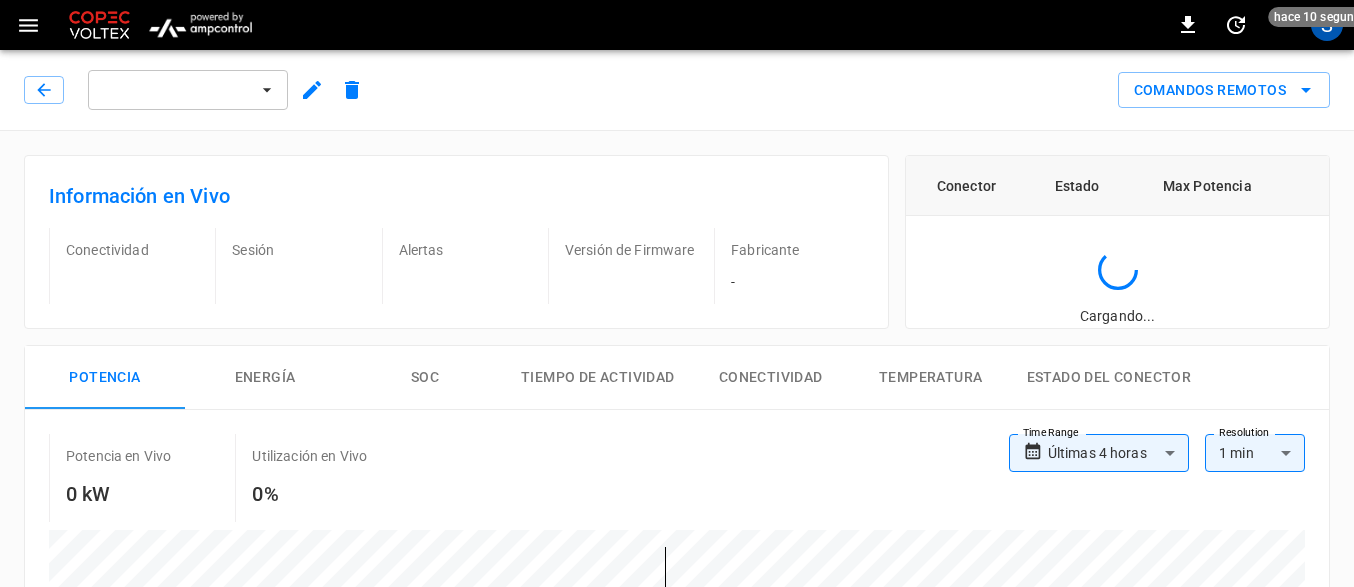 scroll, scrollTop: 0, scrollLeft: 0, axis: both 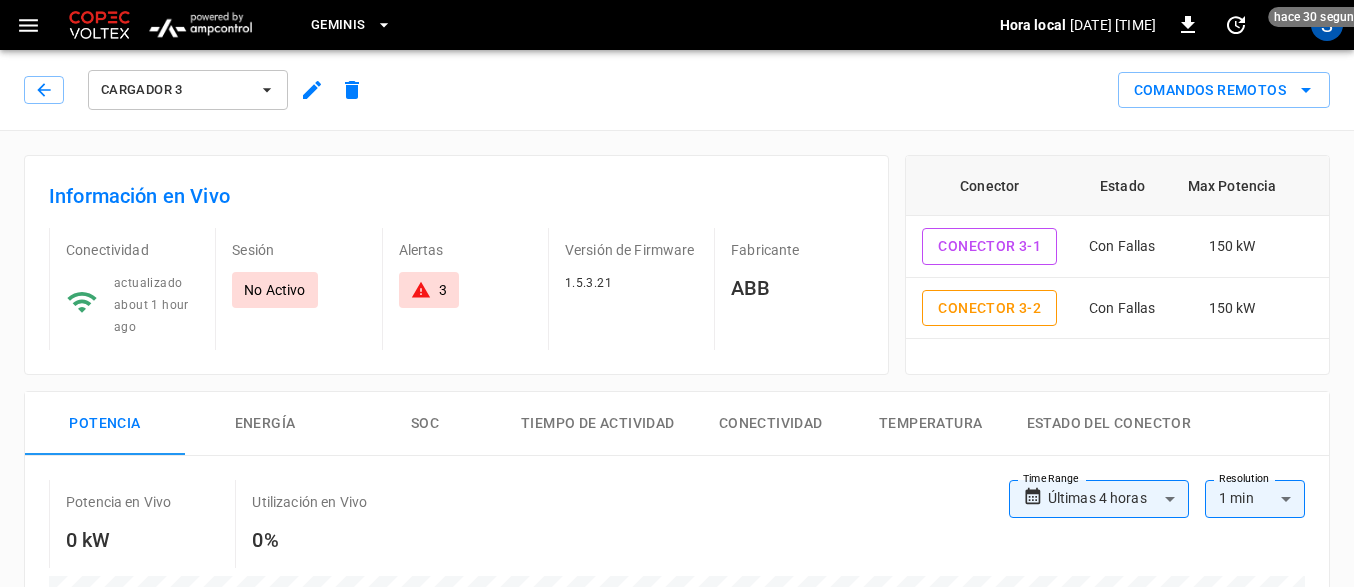 click 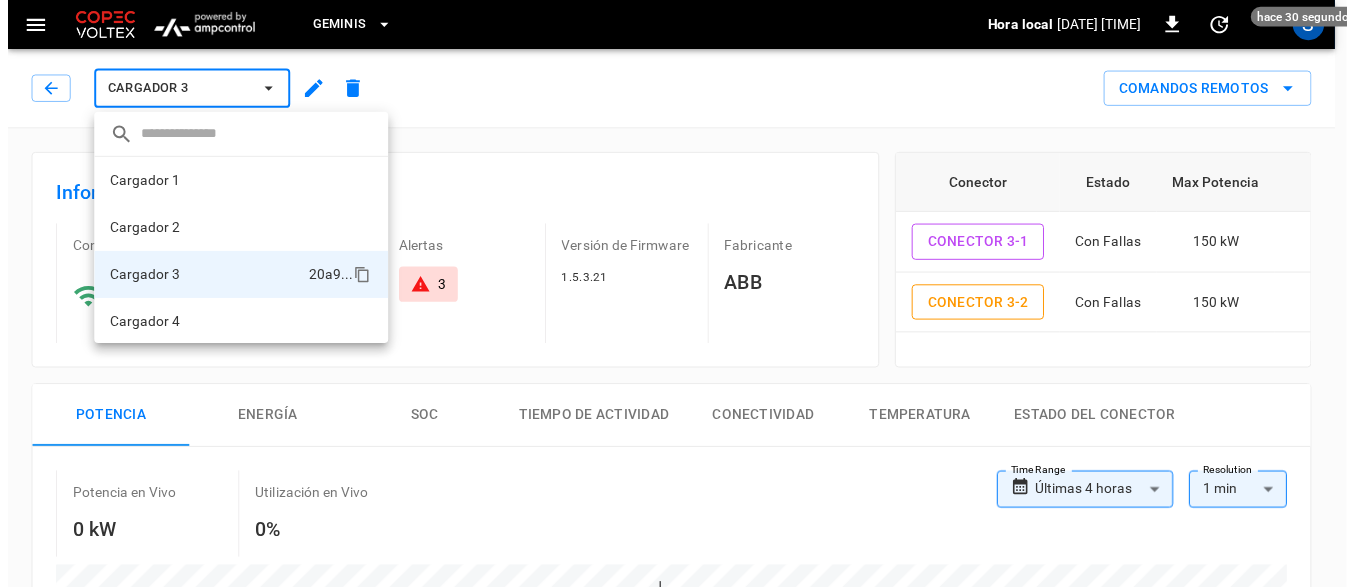 scroll, scrollTop: 2, scrollLeft: 0, axis: vertical 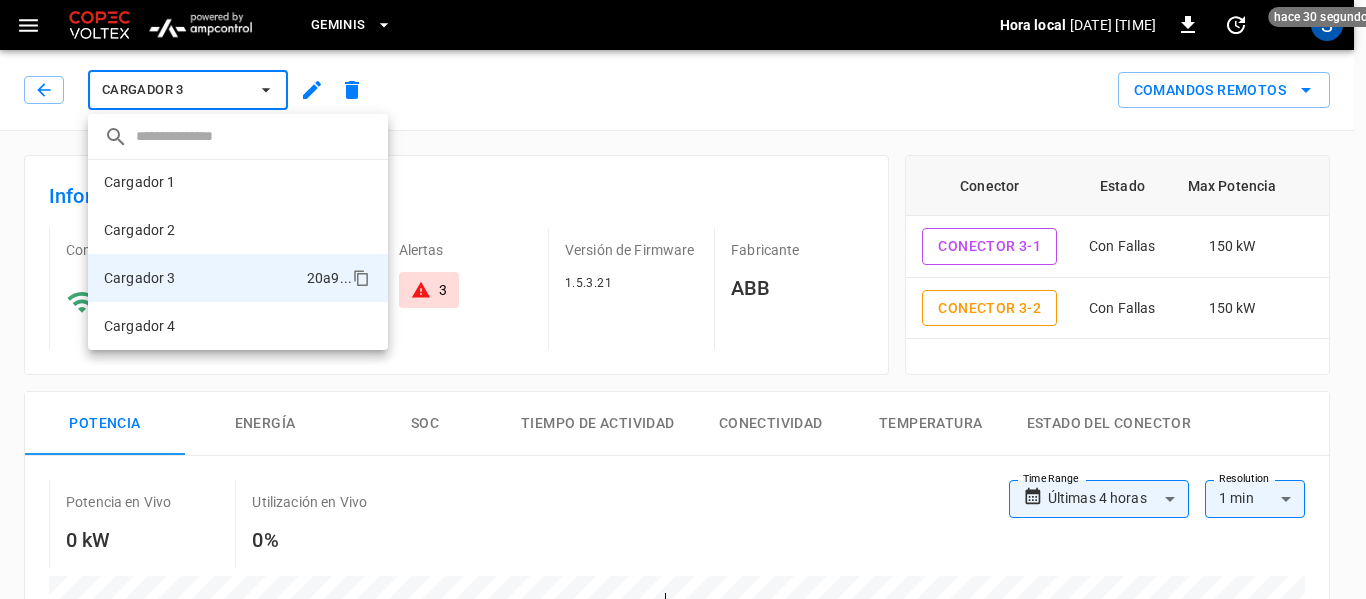 click on "Cargador 4" at bounding box center [140, 326] 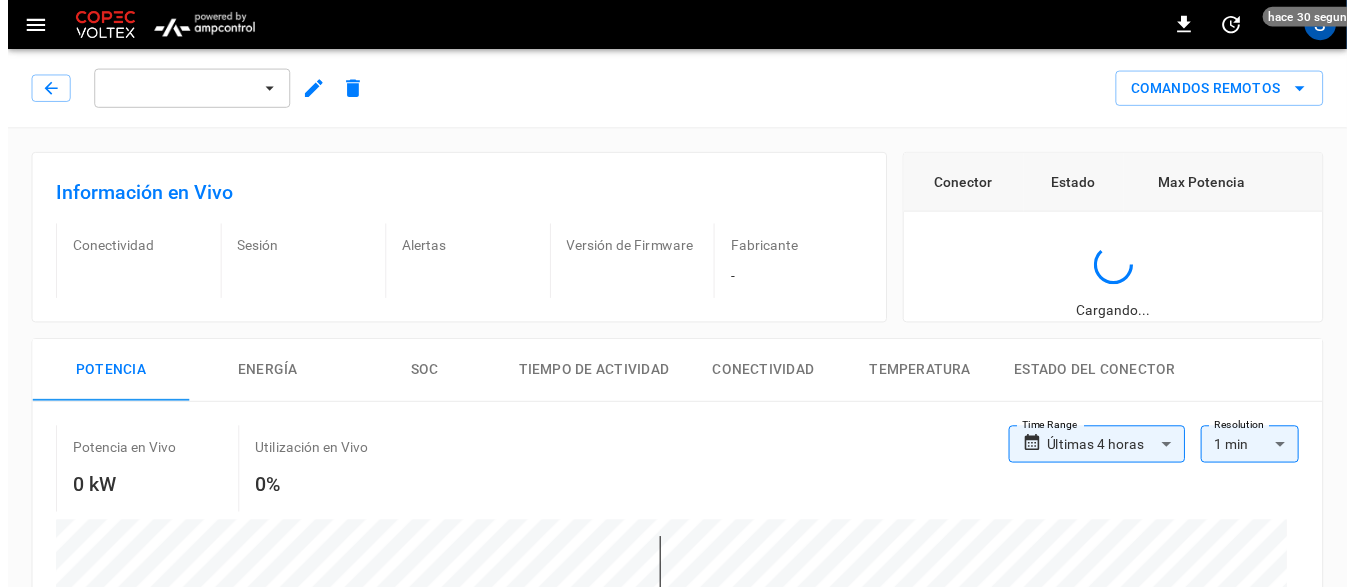 scroll, scrollTop: 0, scrollLeft: 0, axis: both 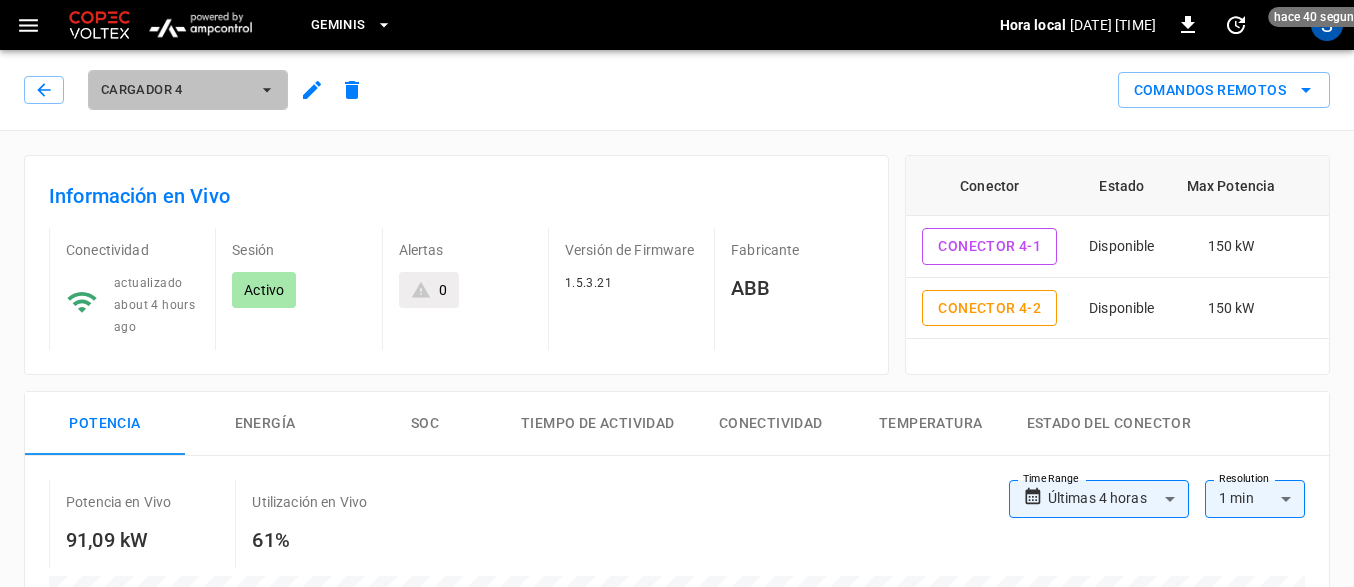 click 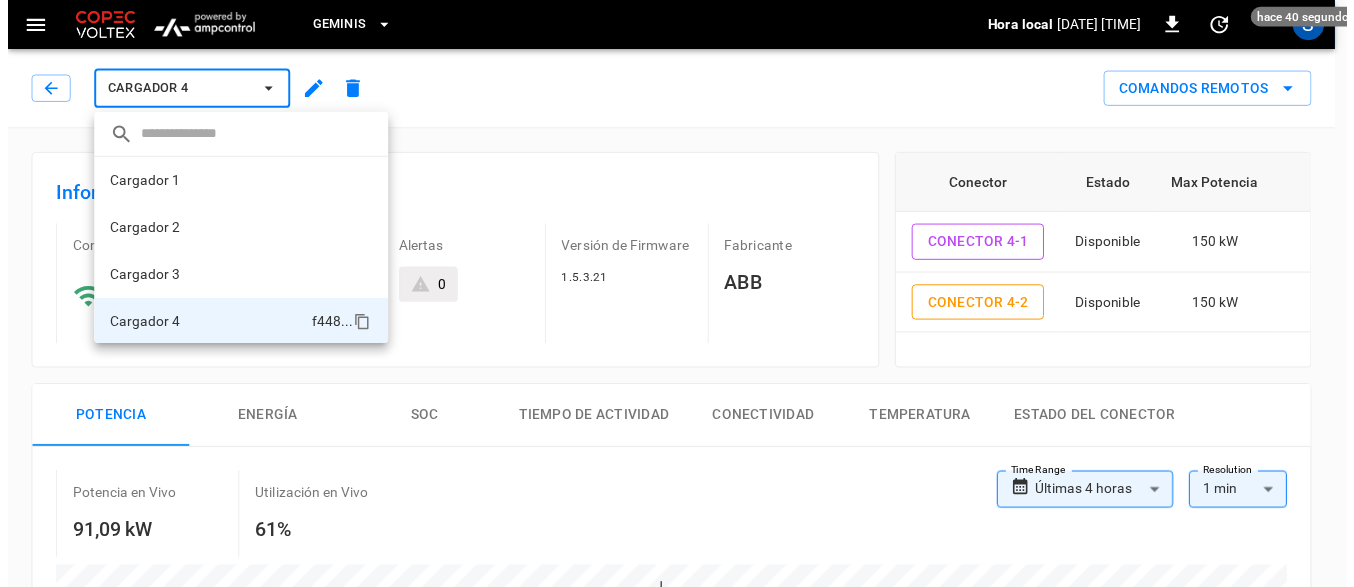 scroll, scrollTop: 2, scrollLeft: 0, axis: vertical 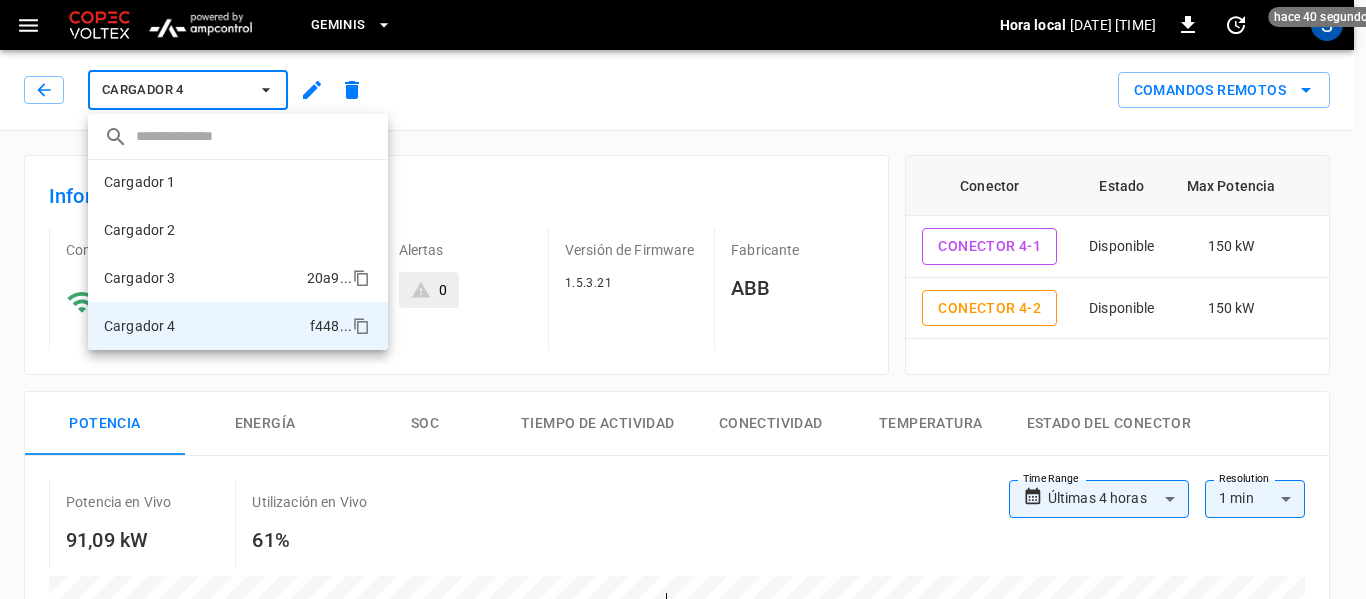 click on "Cargador 3 20a9 ..." at bounding box center (238, 278) 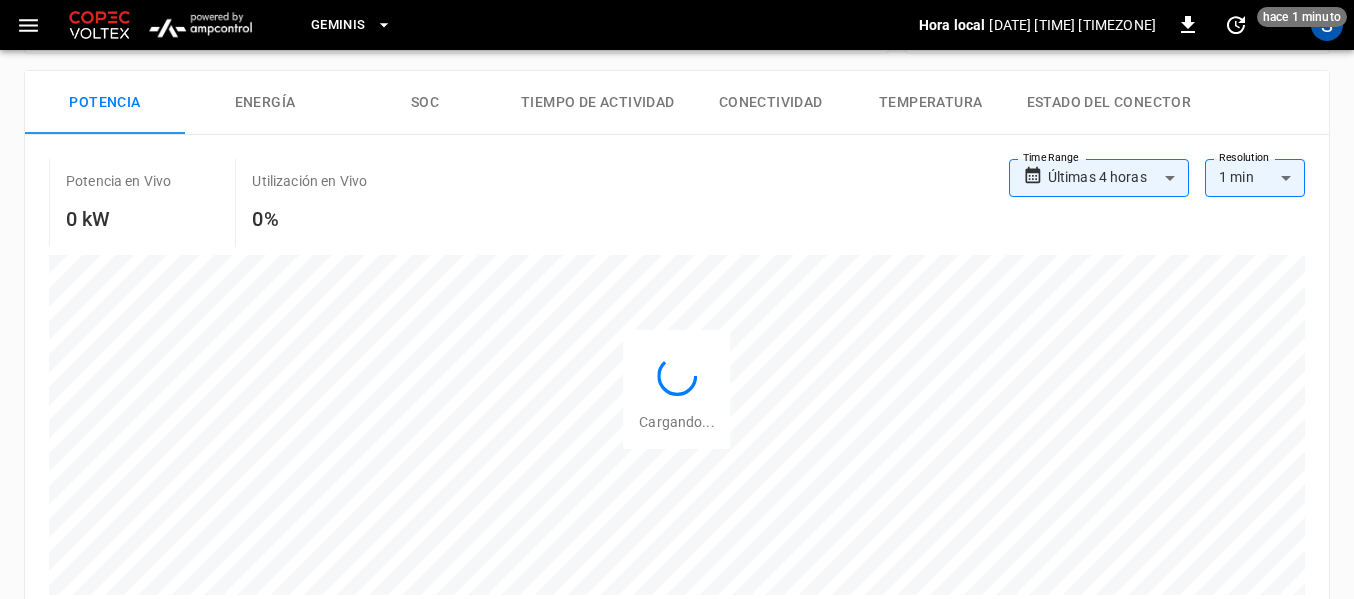 scroll, scrollTop: 0, scrollLeft: 0, axis: both 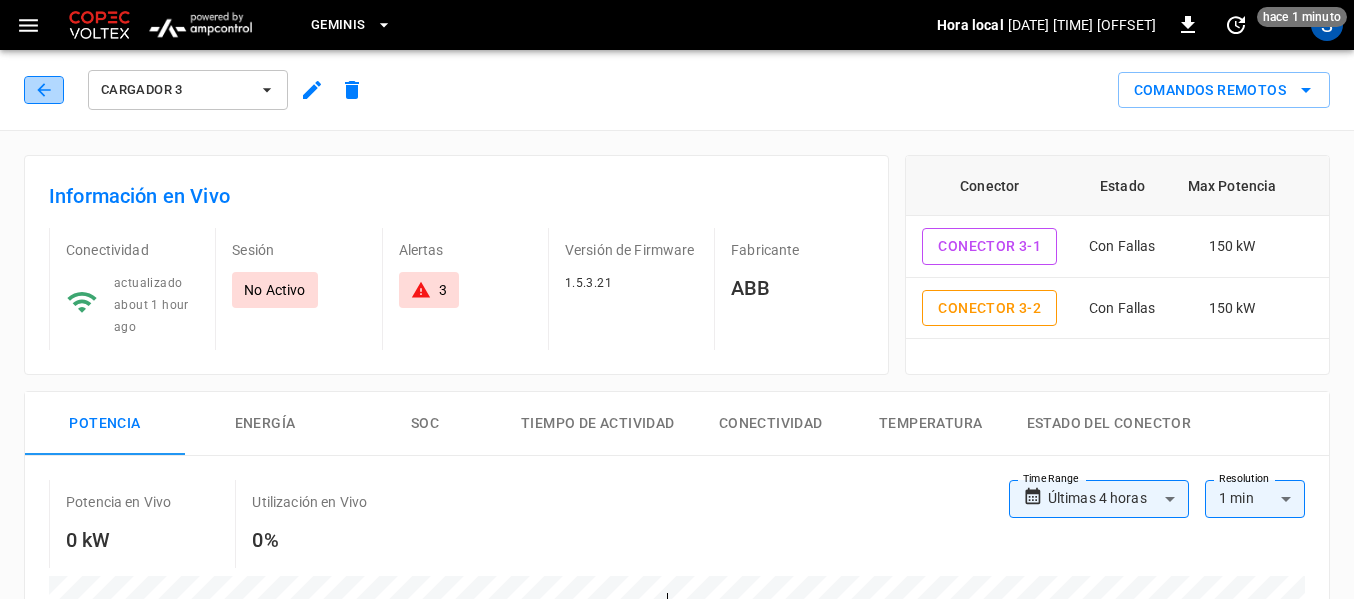 click 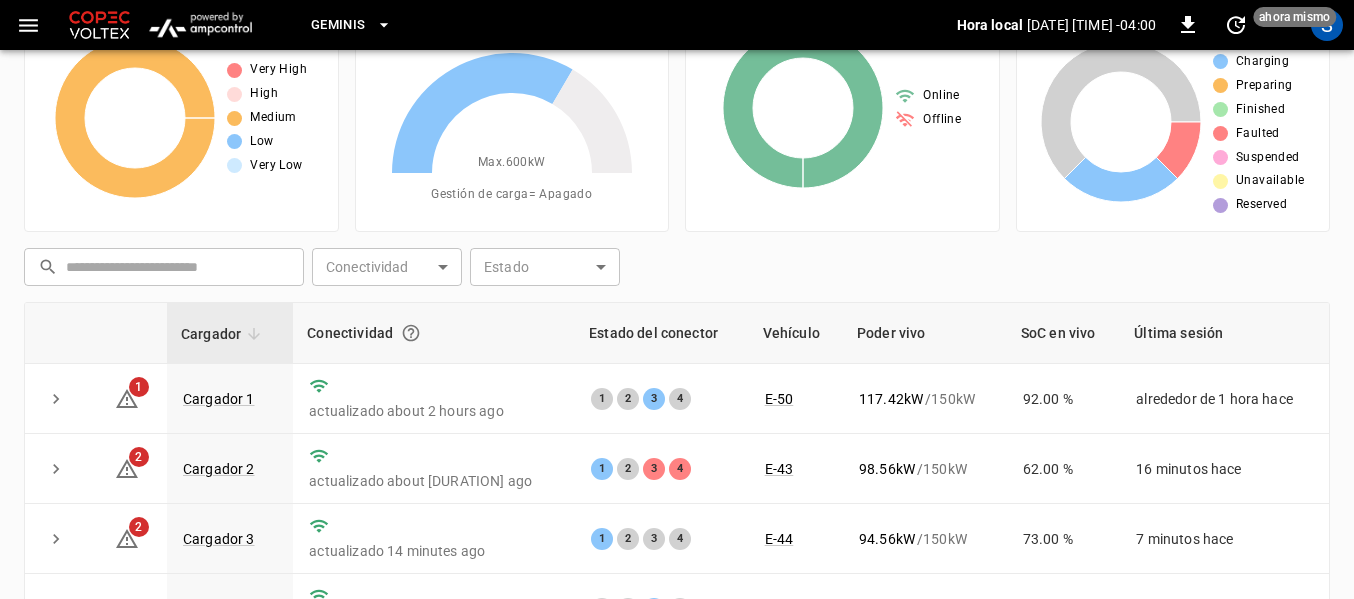 scroll, scrollTop: 100, scrollLeft: 0, axis: vertical 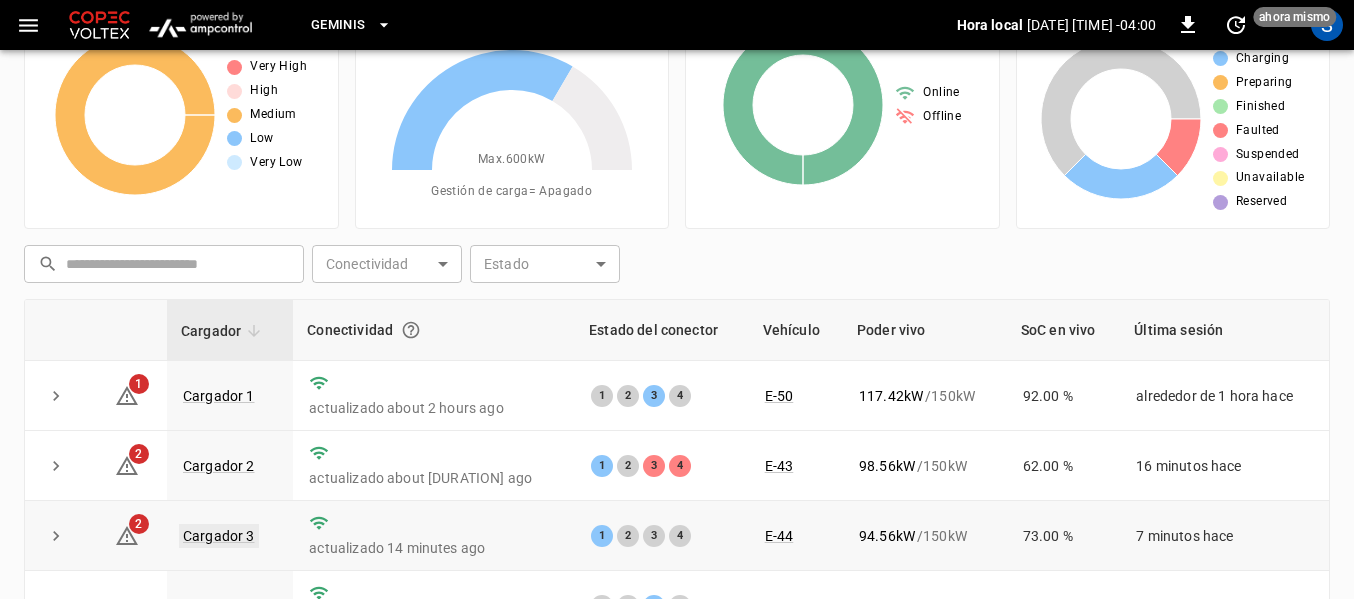 click on "Cargador 3" at bounding box center [219, 536] 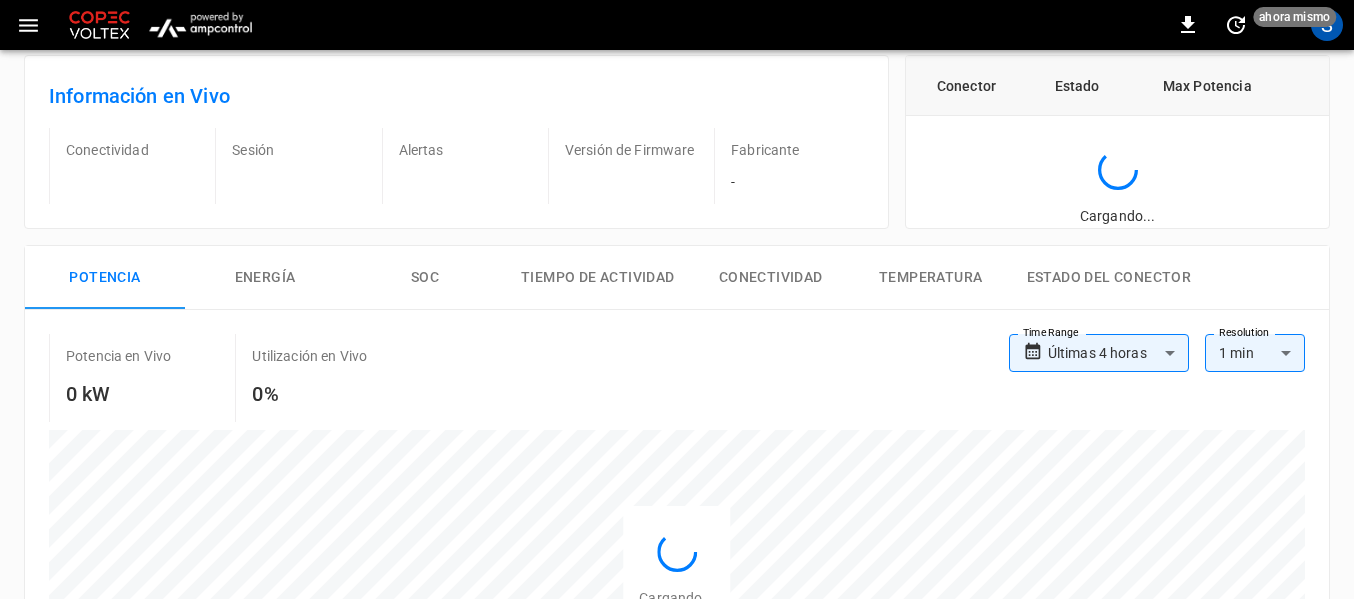 scroll, scrollTop: 0, scrollLeft: 0, axis: both 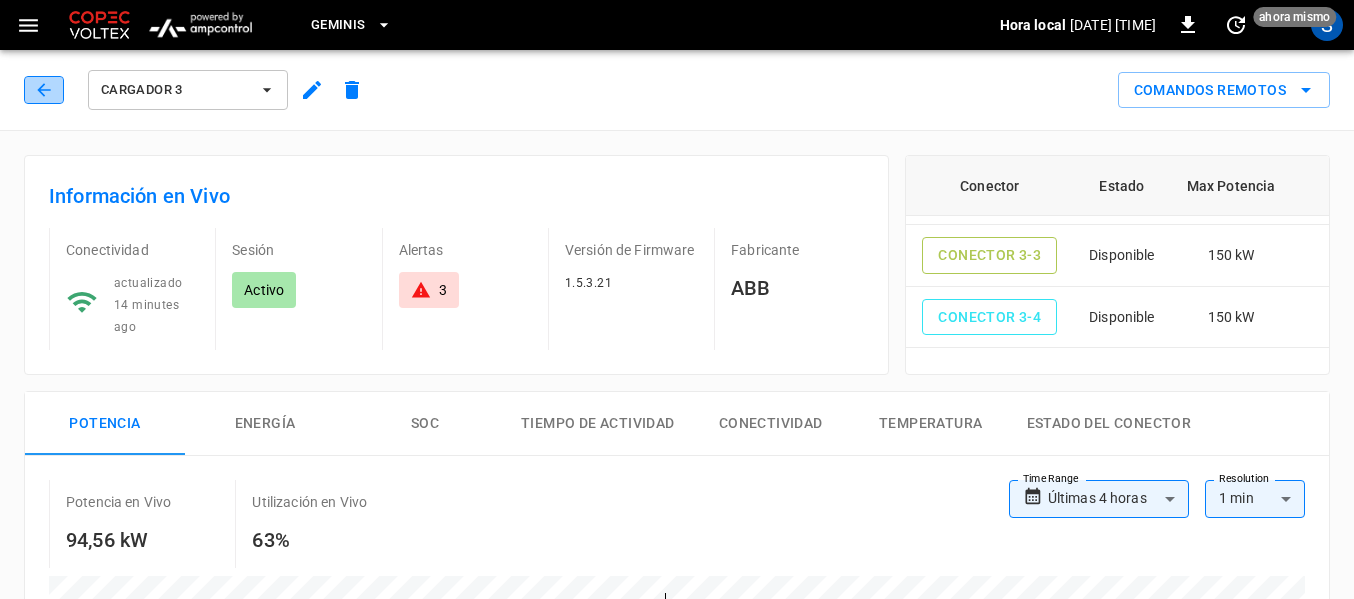 click 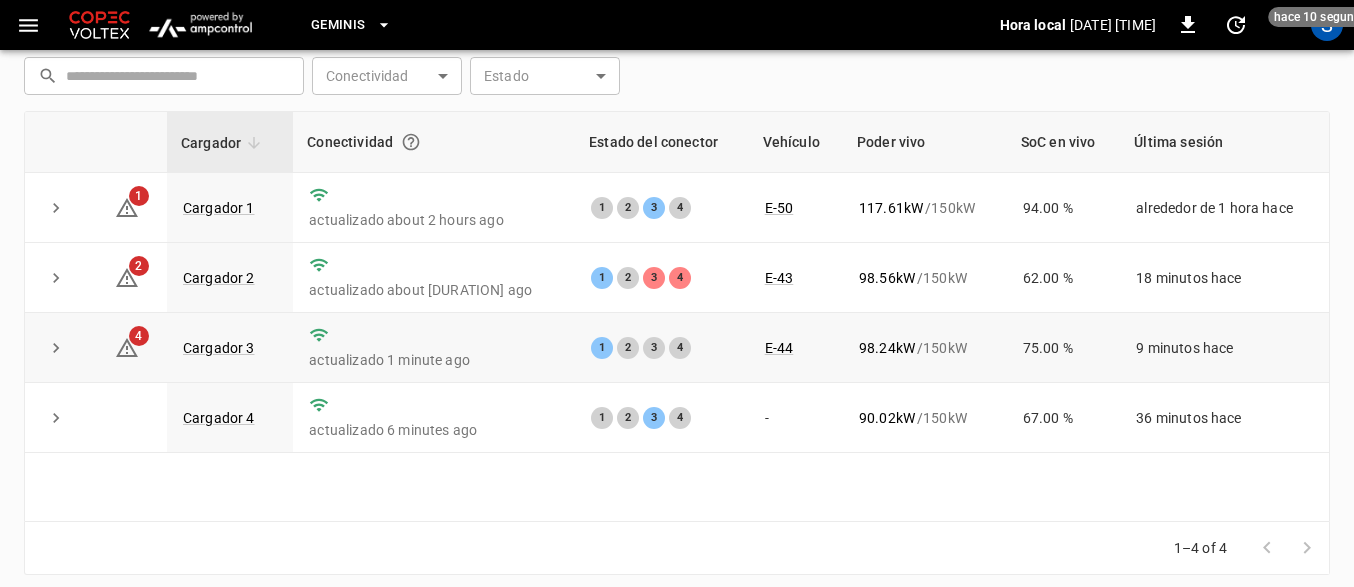 scroll, scrollTop: 300, scrollLeft: 0, axis: vertical 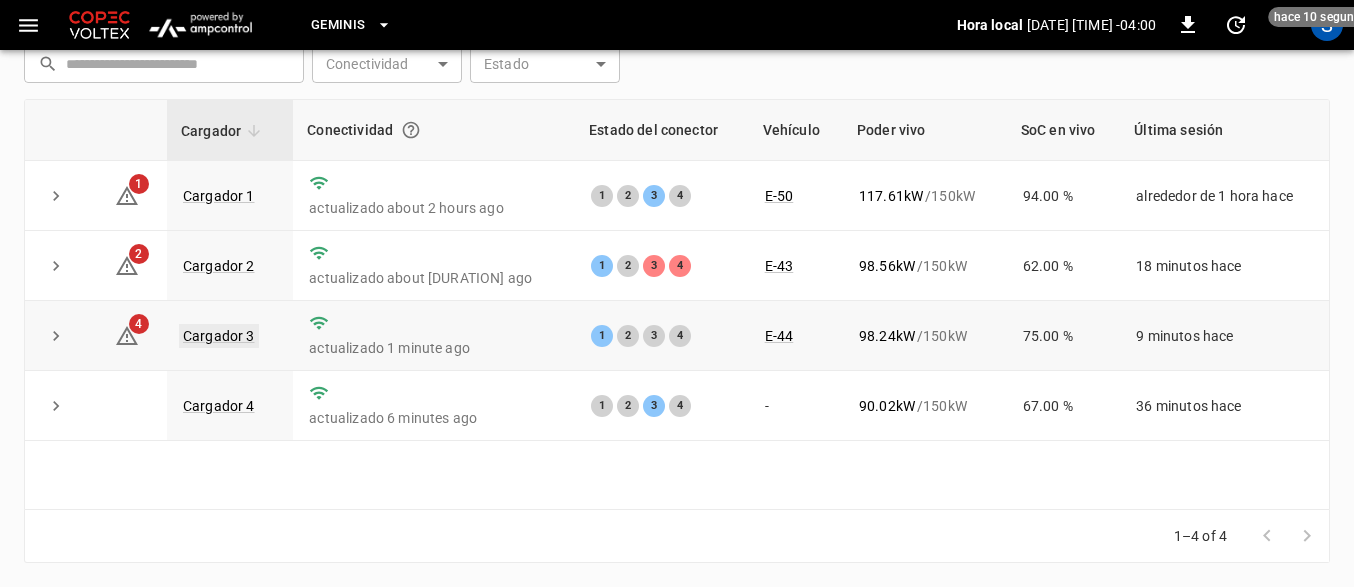 click on "Cargador 3" at bounding box center (219, 336) 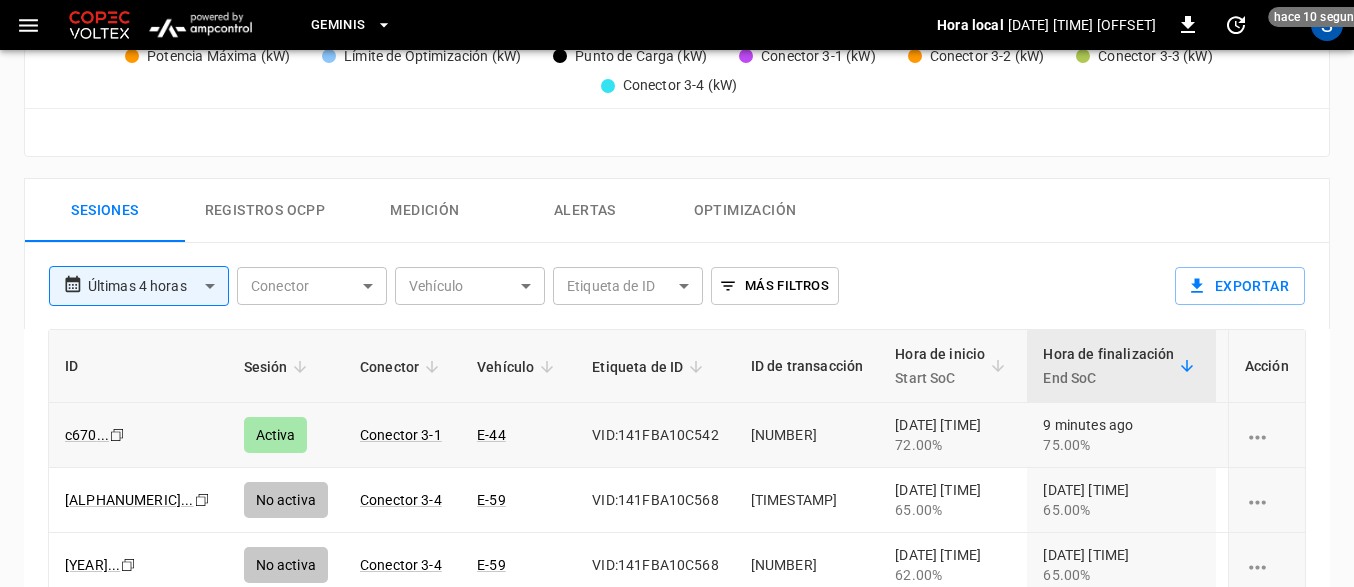 scroll, scrollTop: 900, scrollLeft: 0, axis: vertical 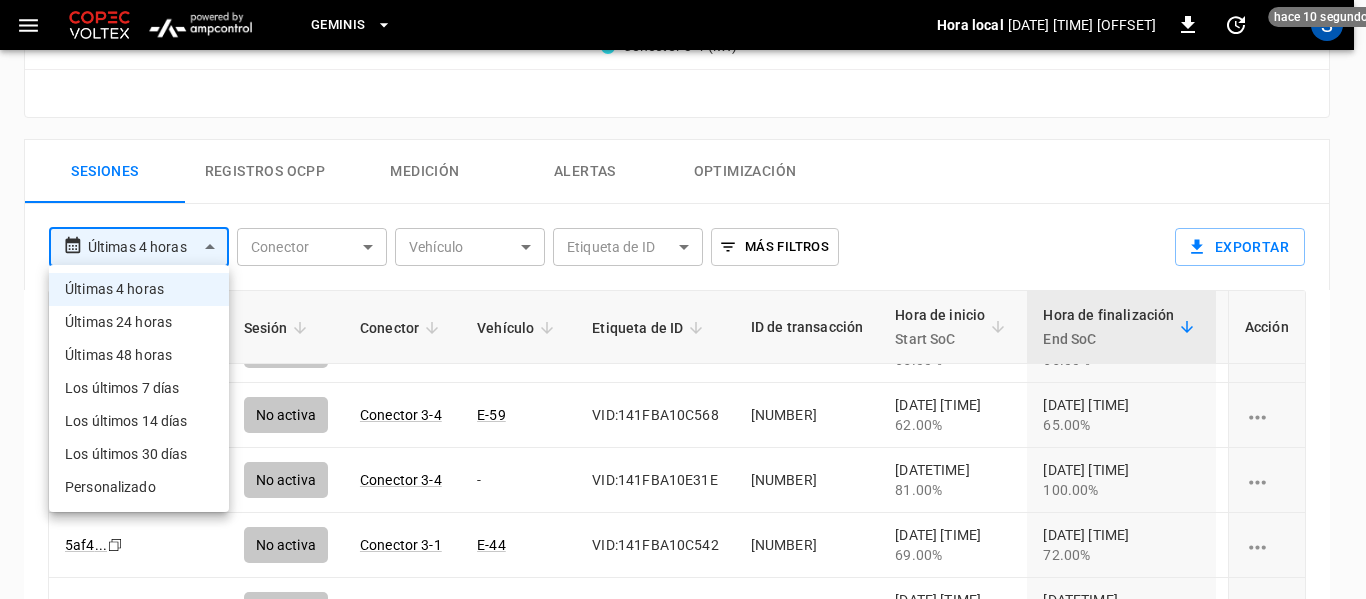 click on "**********" at bounding box center [683, -57] 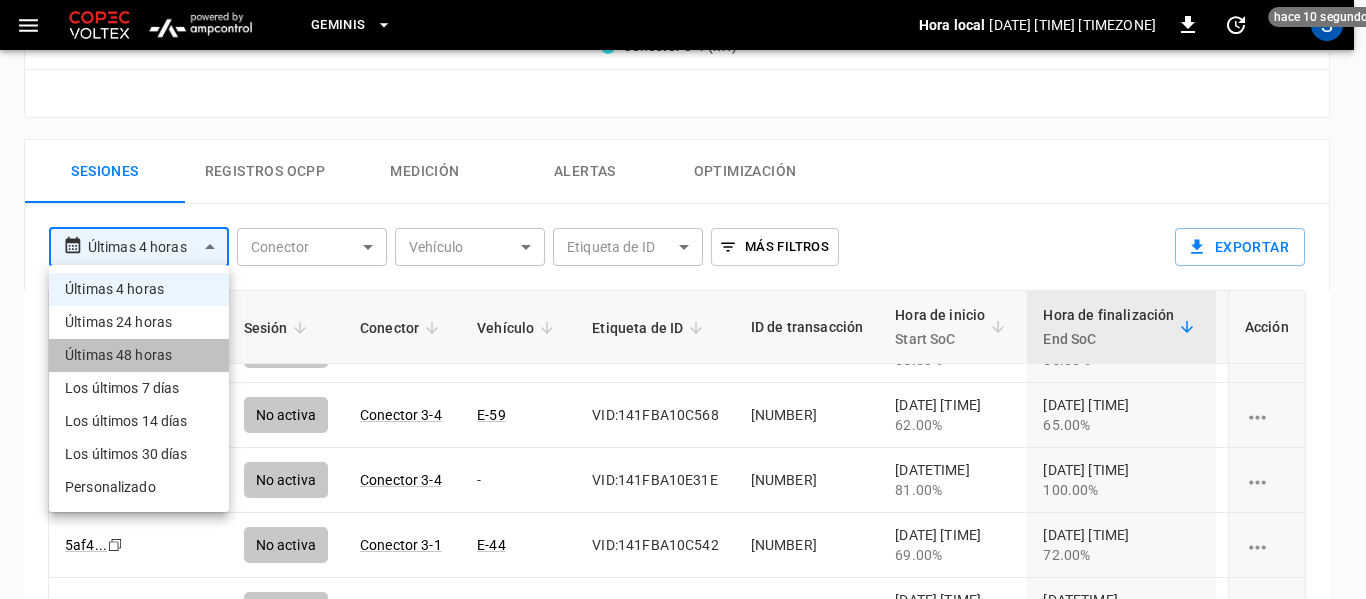 click on "Últimas 48 horas" at bounding box center [139, 355] 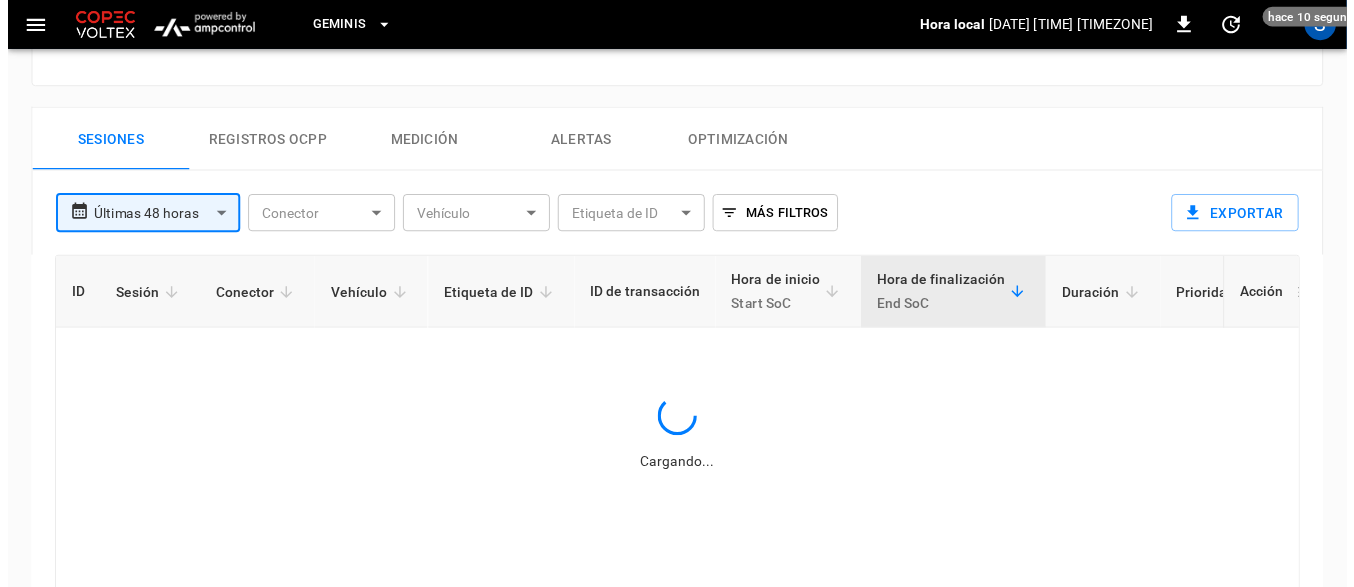 scroll, scrollTop: 0, scrollLeft: 0, axis: both 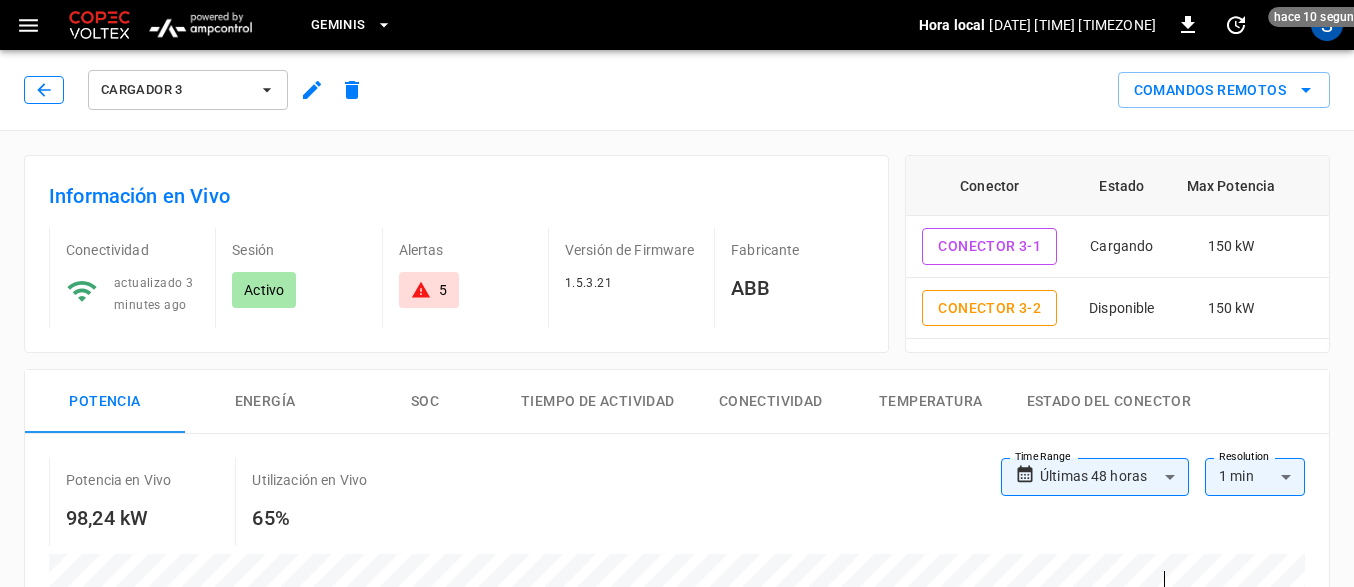 click at bounding box center (44, 90) 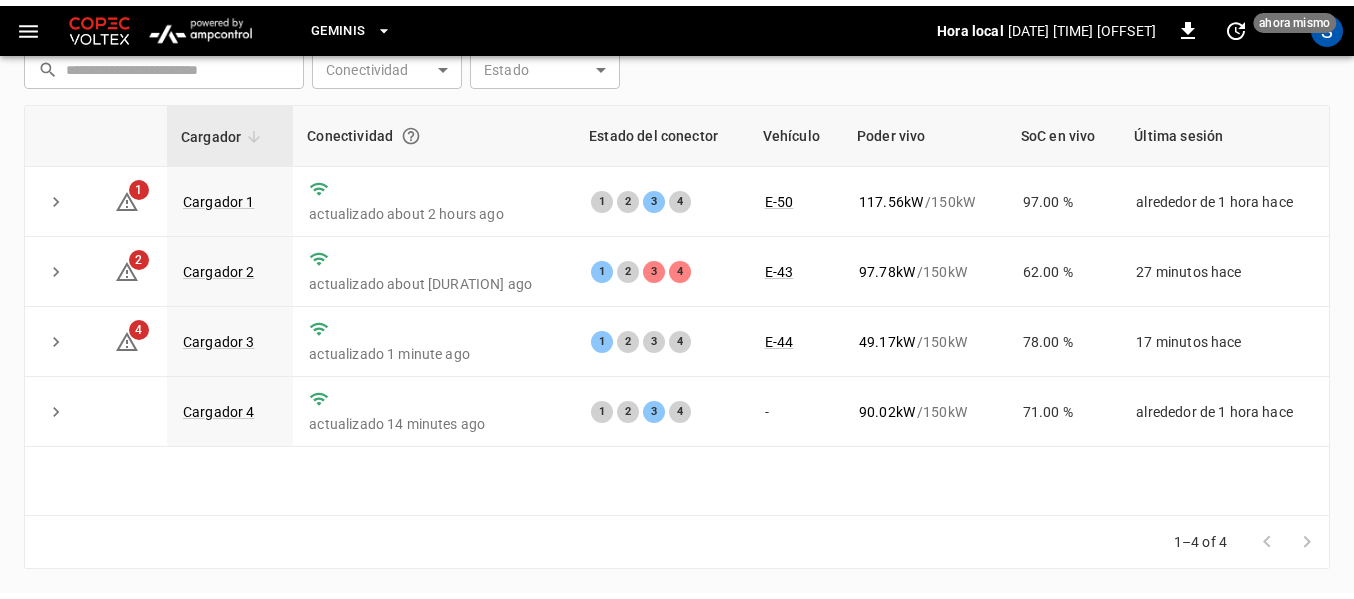 scroll, scrollTop: 297, scrollLeft: 0, axis: vertical 